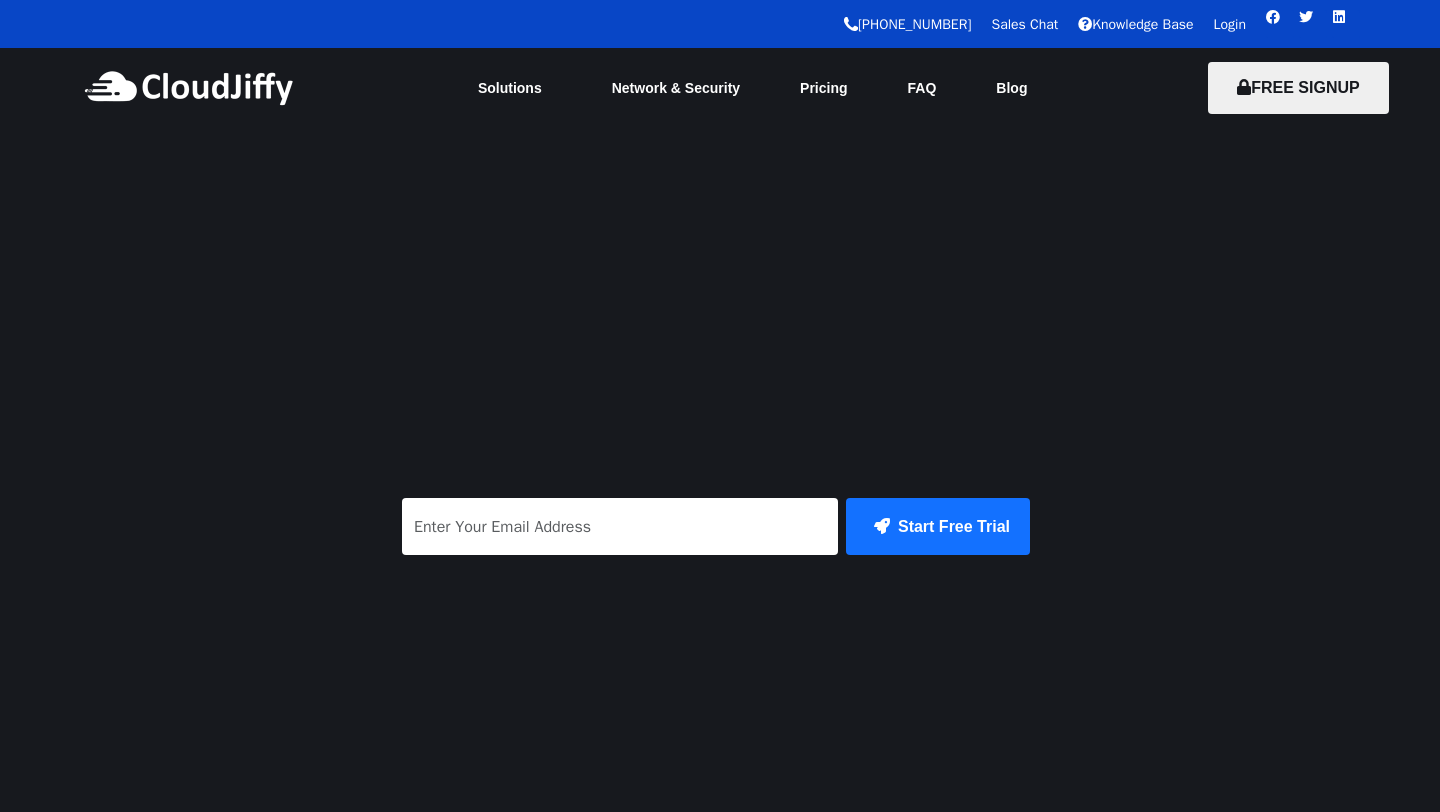 scroll, scrollTop: 0, scrollLeft: 0, axis: both 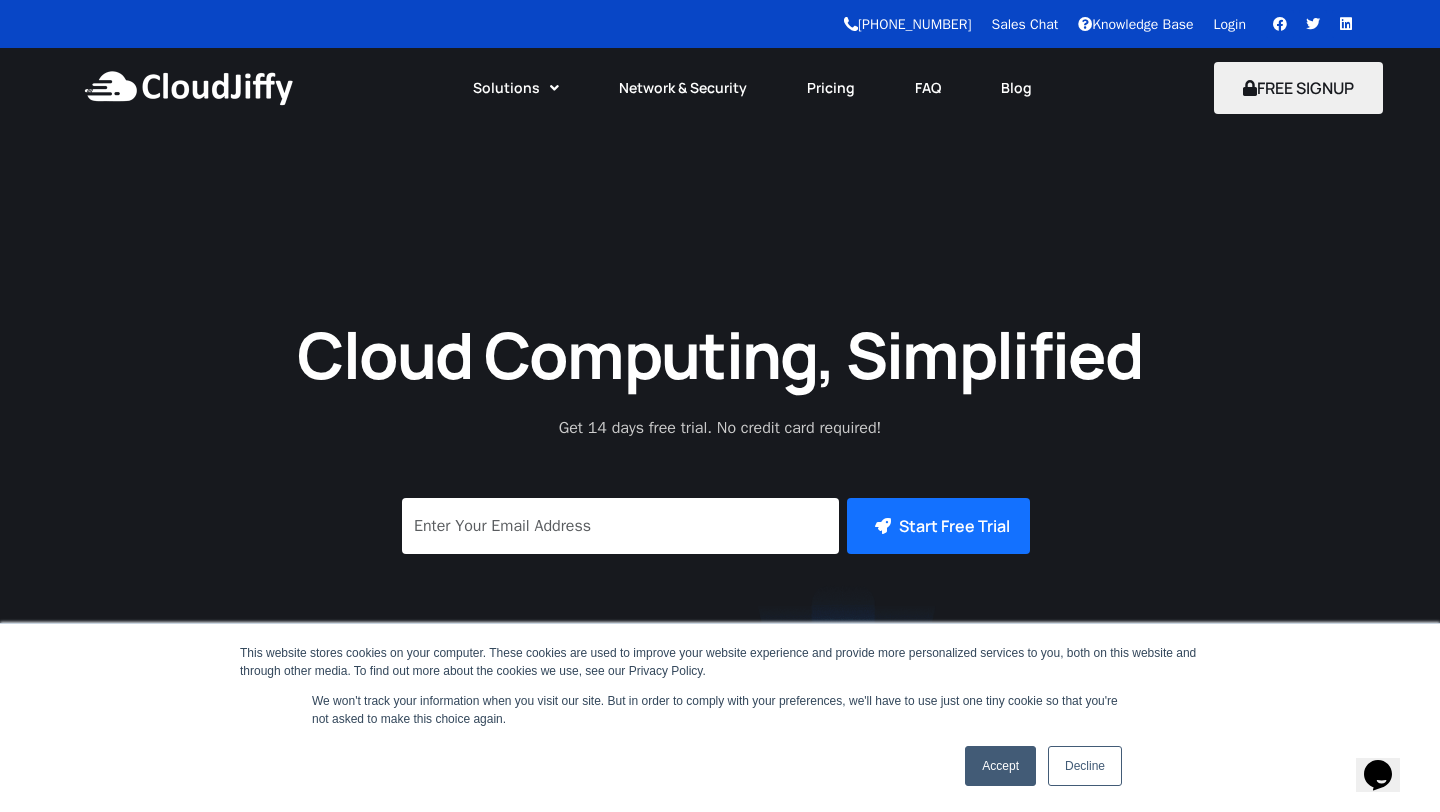 click on "Accept
Decline" at bounding box center (1043, 766) 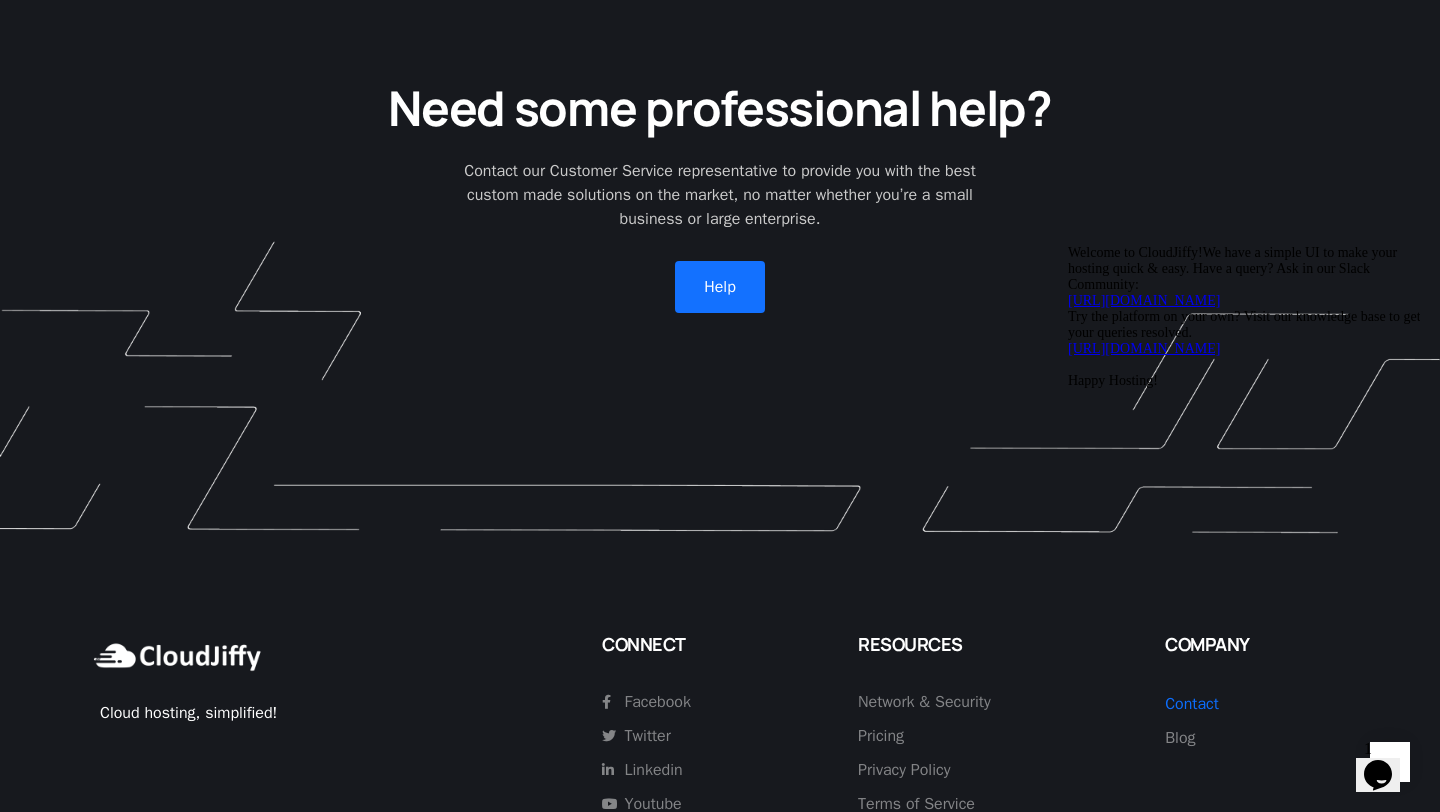 scroll, scrollTop: 5705, scrollLeft: 0, axis: vertical 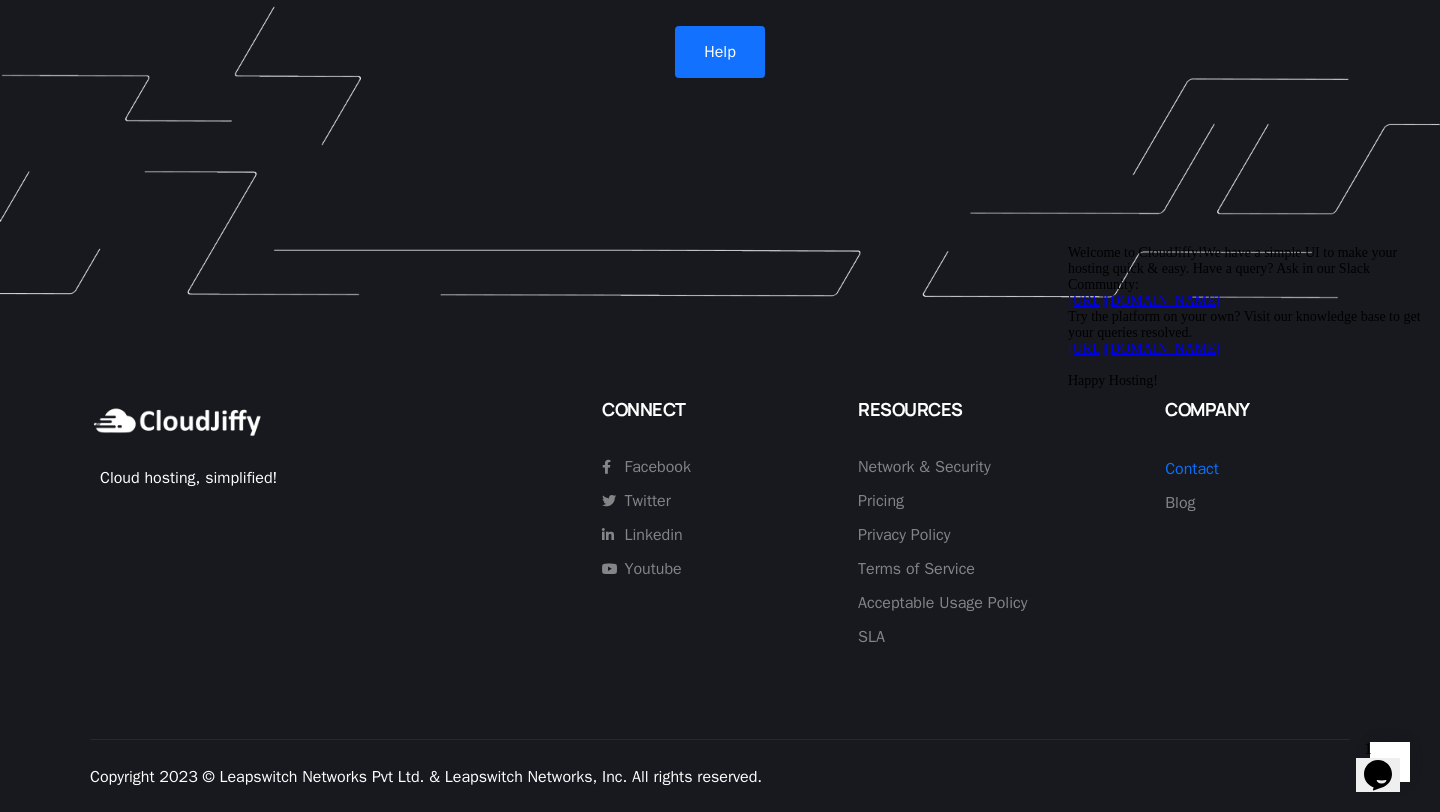 click at bounding box center [1068, 245] 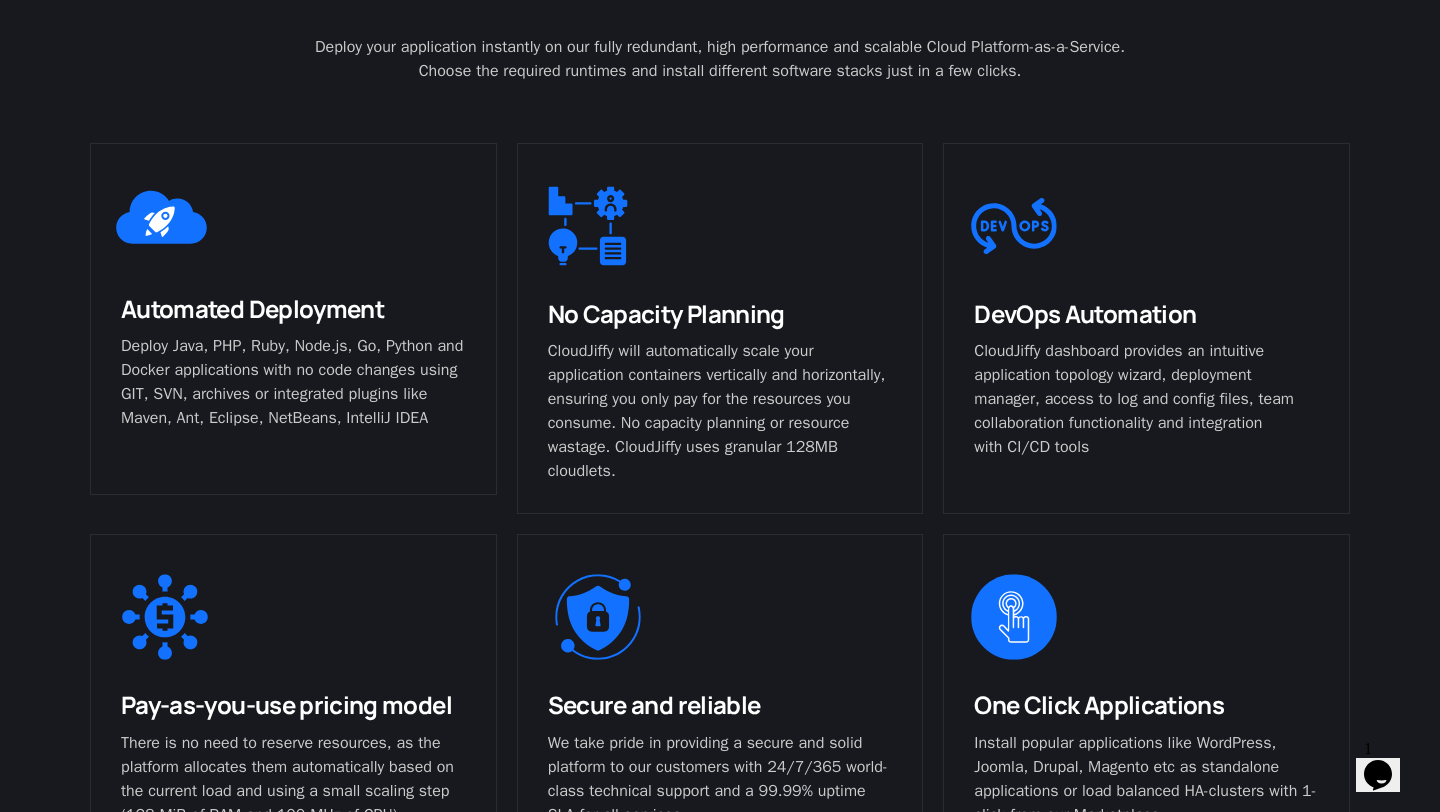 scroll, scrollTop: 0, scrollLeft: 0, axis: both 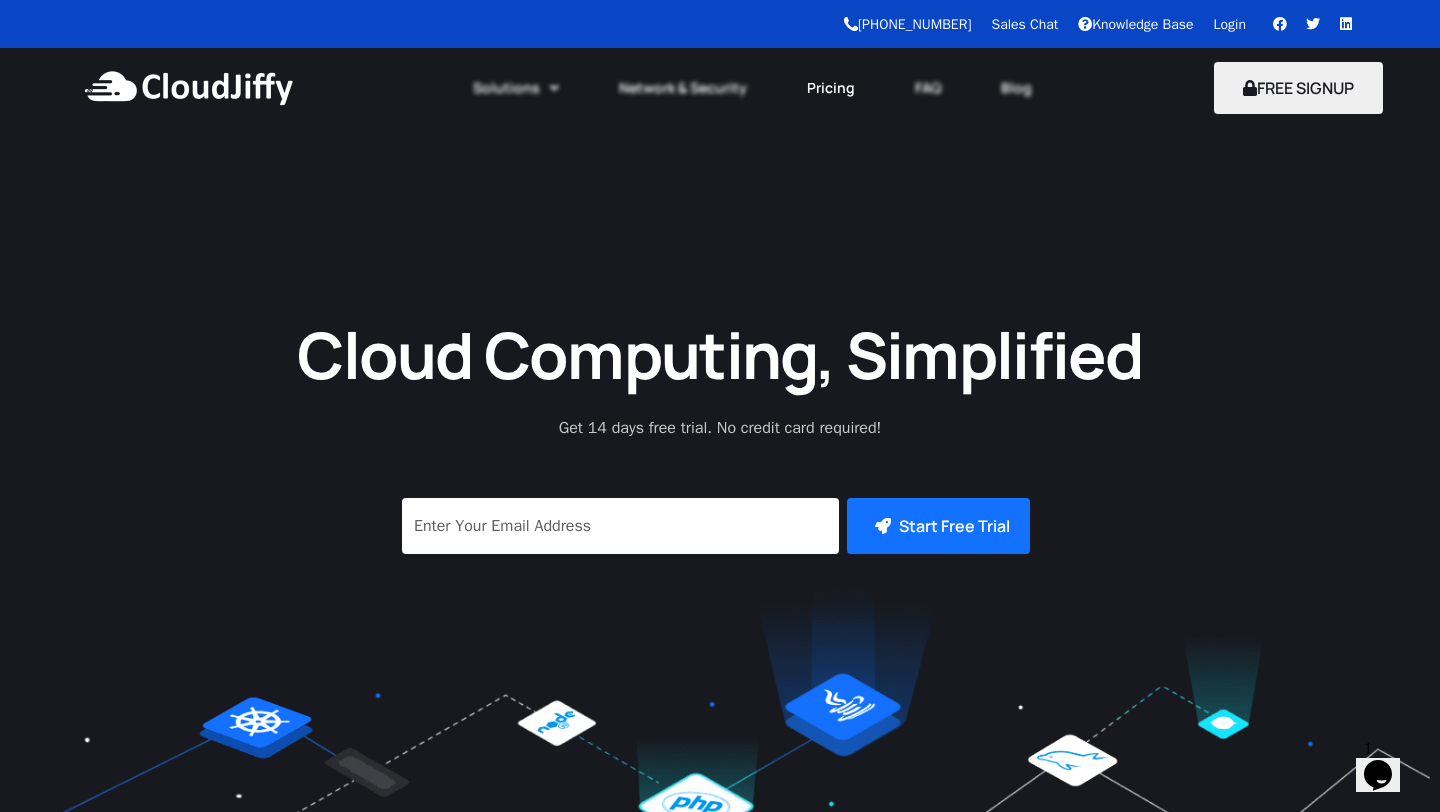 click on "Pricing" at bounding box center (831, 88) 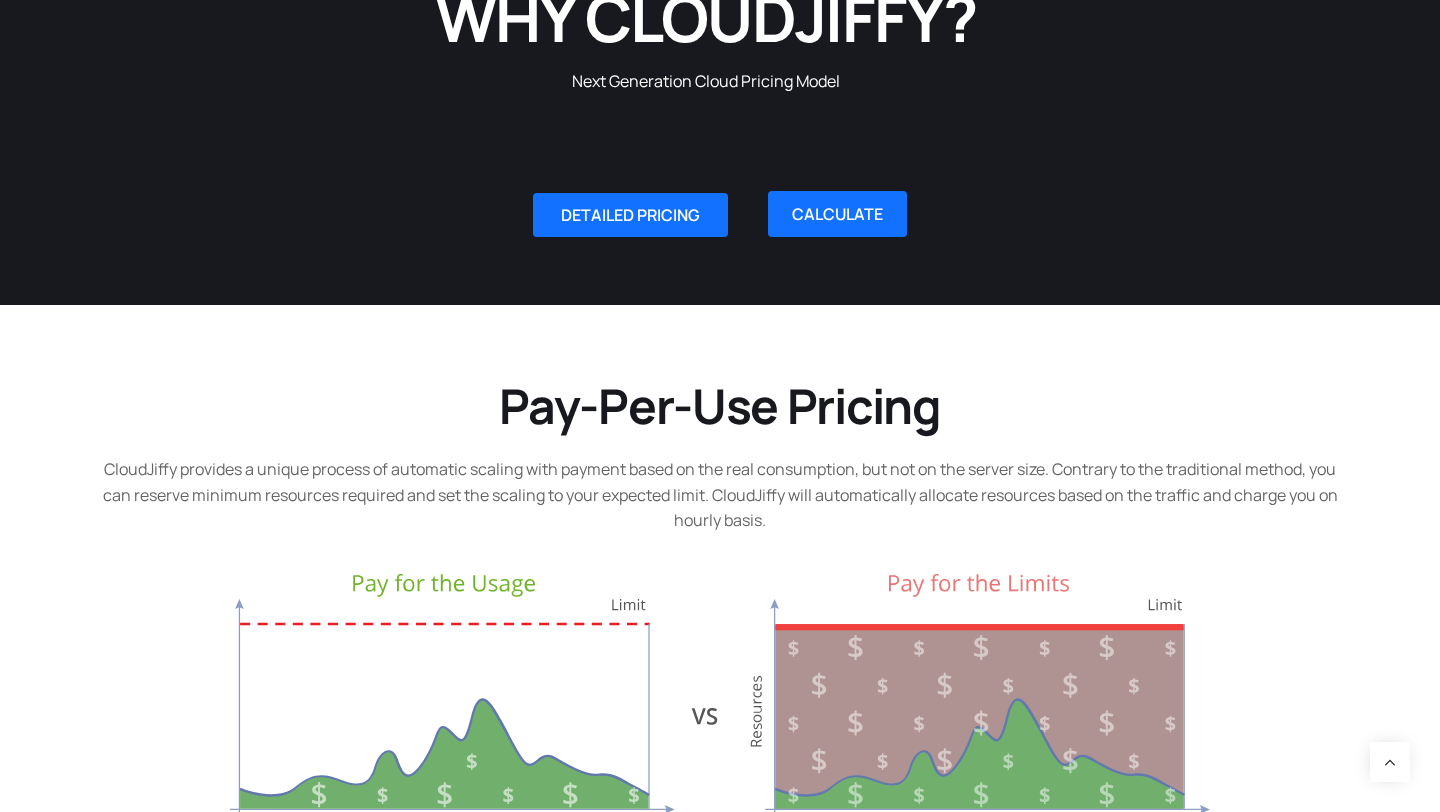 scroll, scrollTop: 767, scrollLeft: 0, axis: vertical 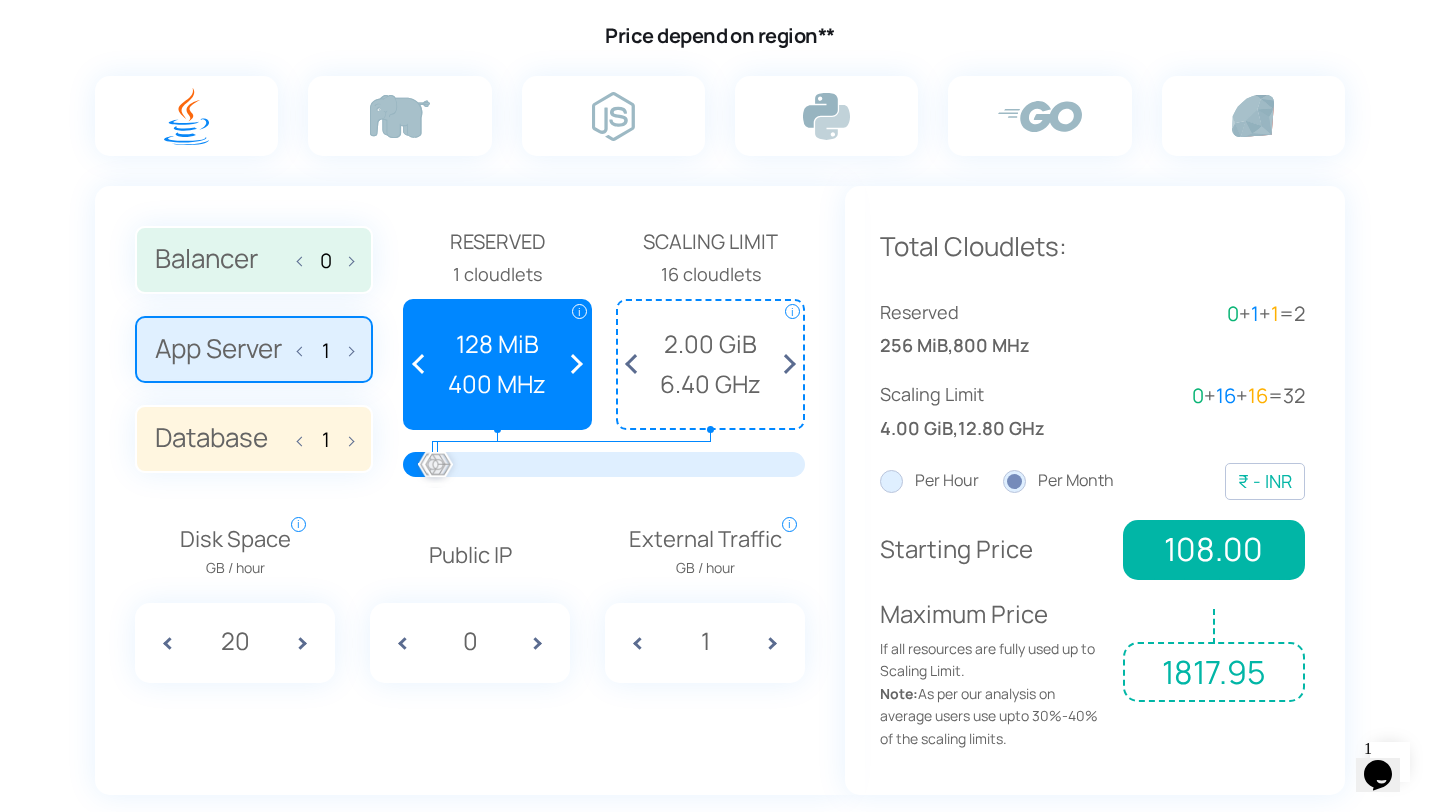 click on "Per Hour" at bounding box center [929, 481] 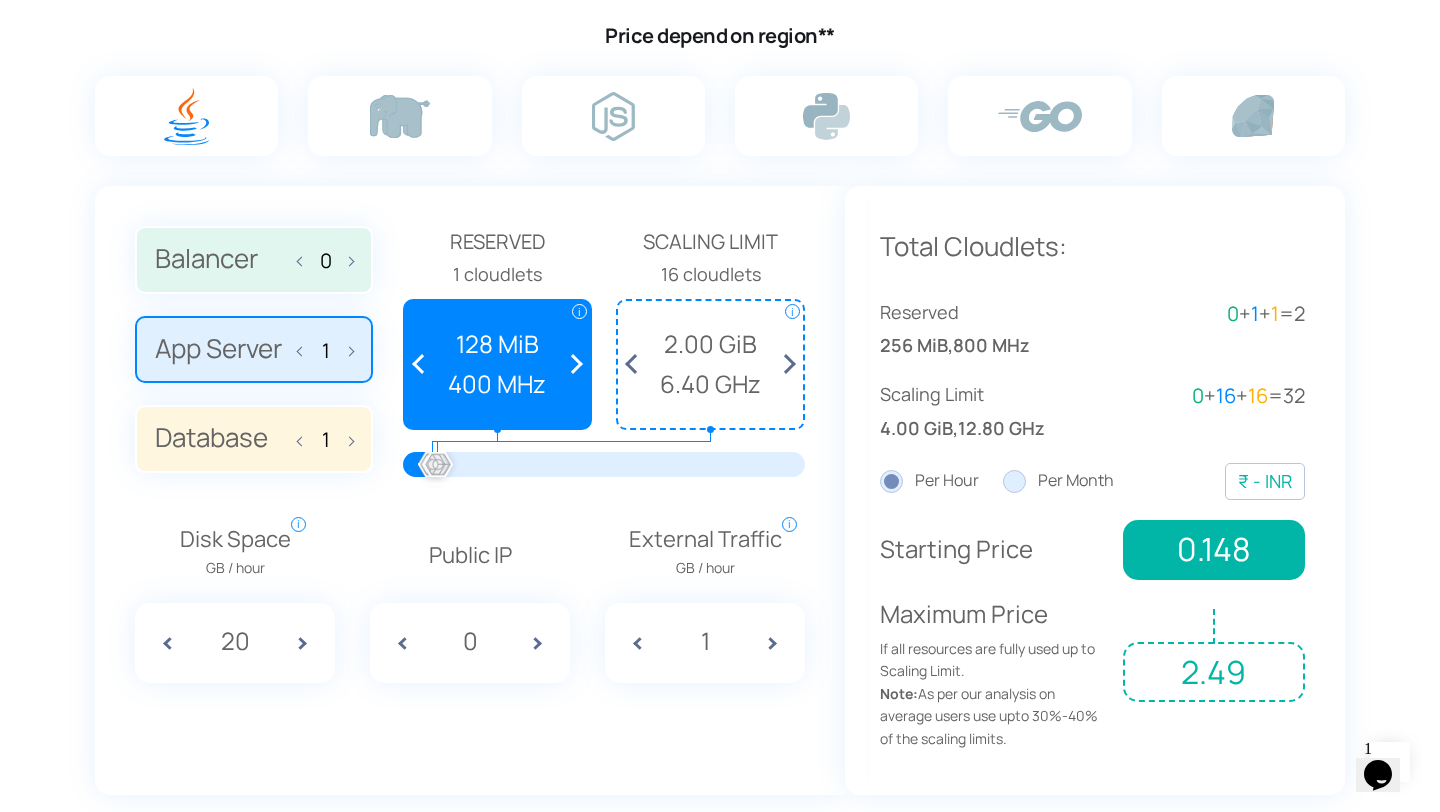 click on "Per Month" at bounding box center [1058, 481] 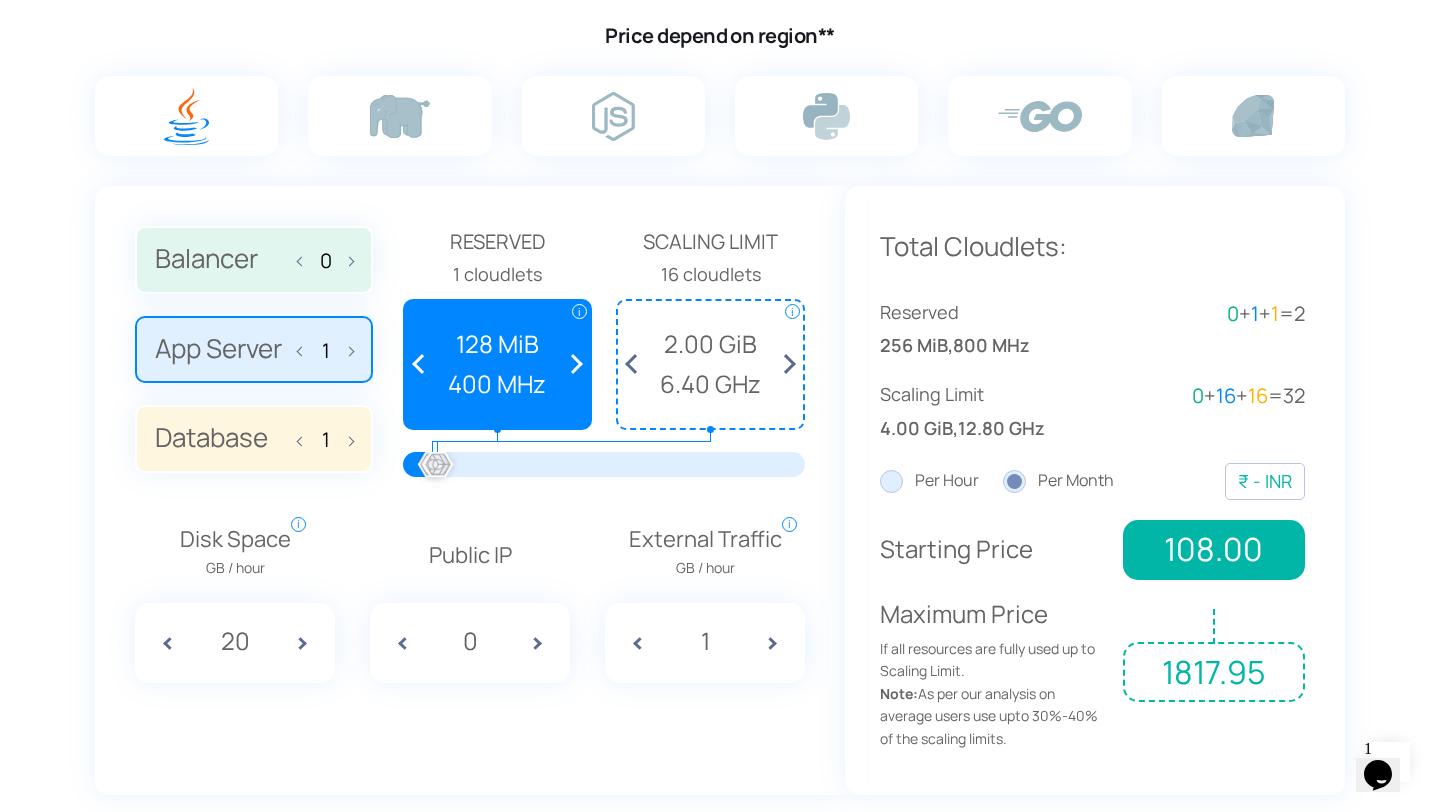 click on "6.40 GHz" at bounding box center [710, 384] 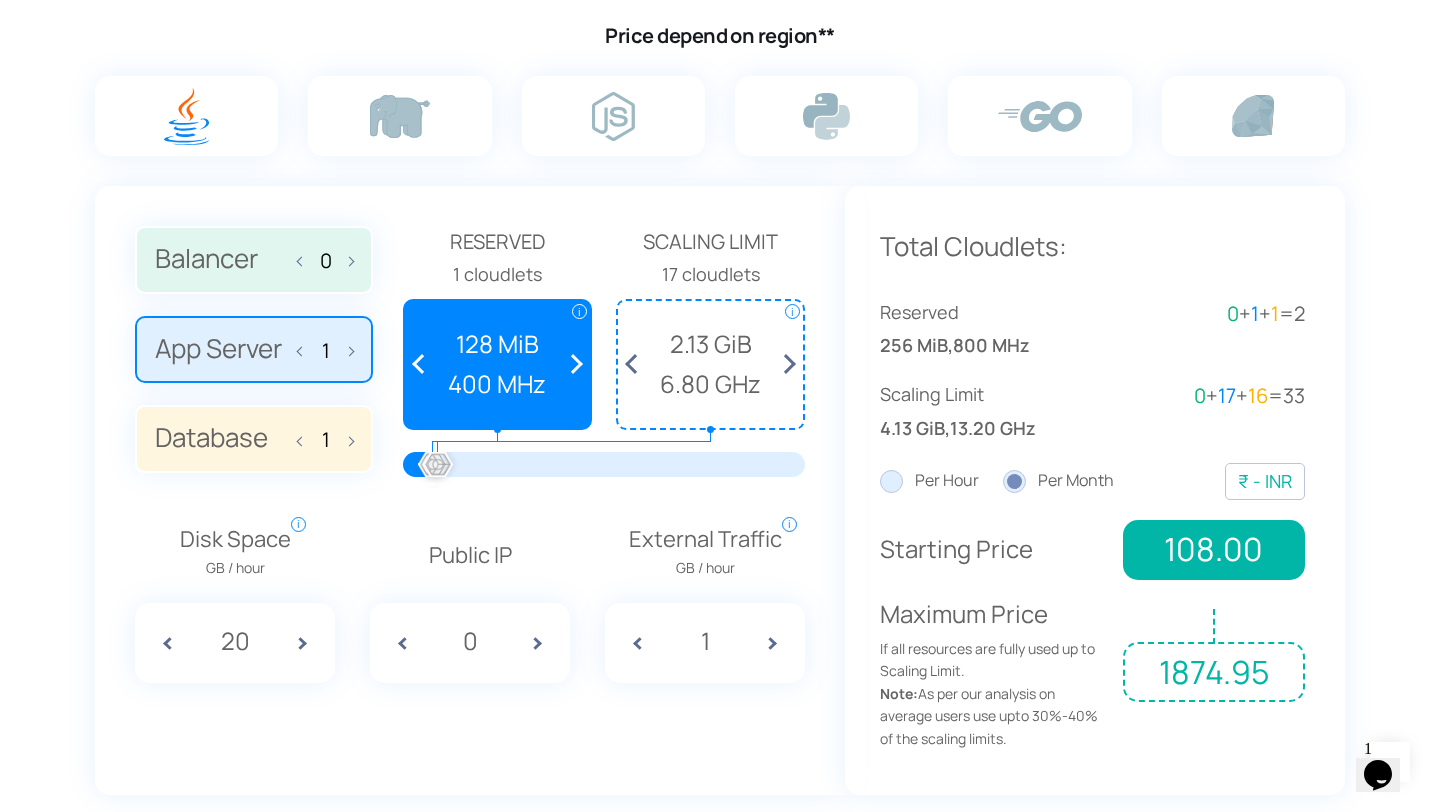 click at bounding box center (784, 364) 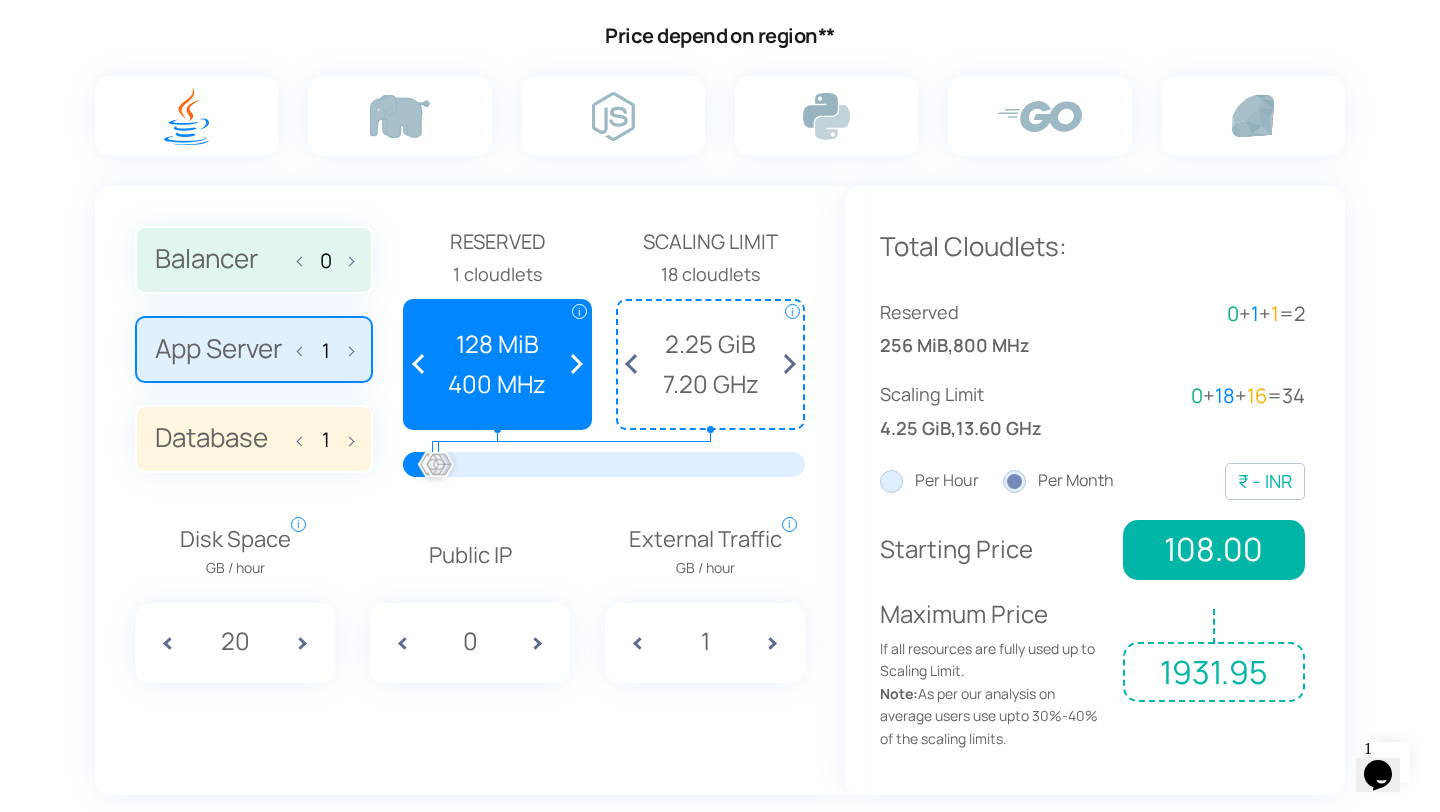 click at bounding box center (784, 364) 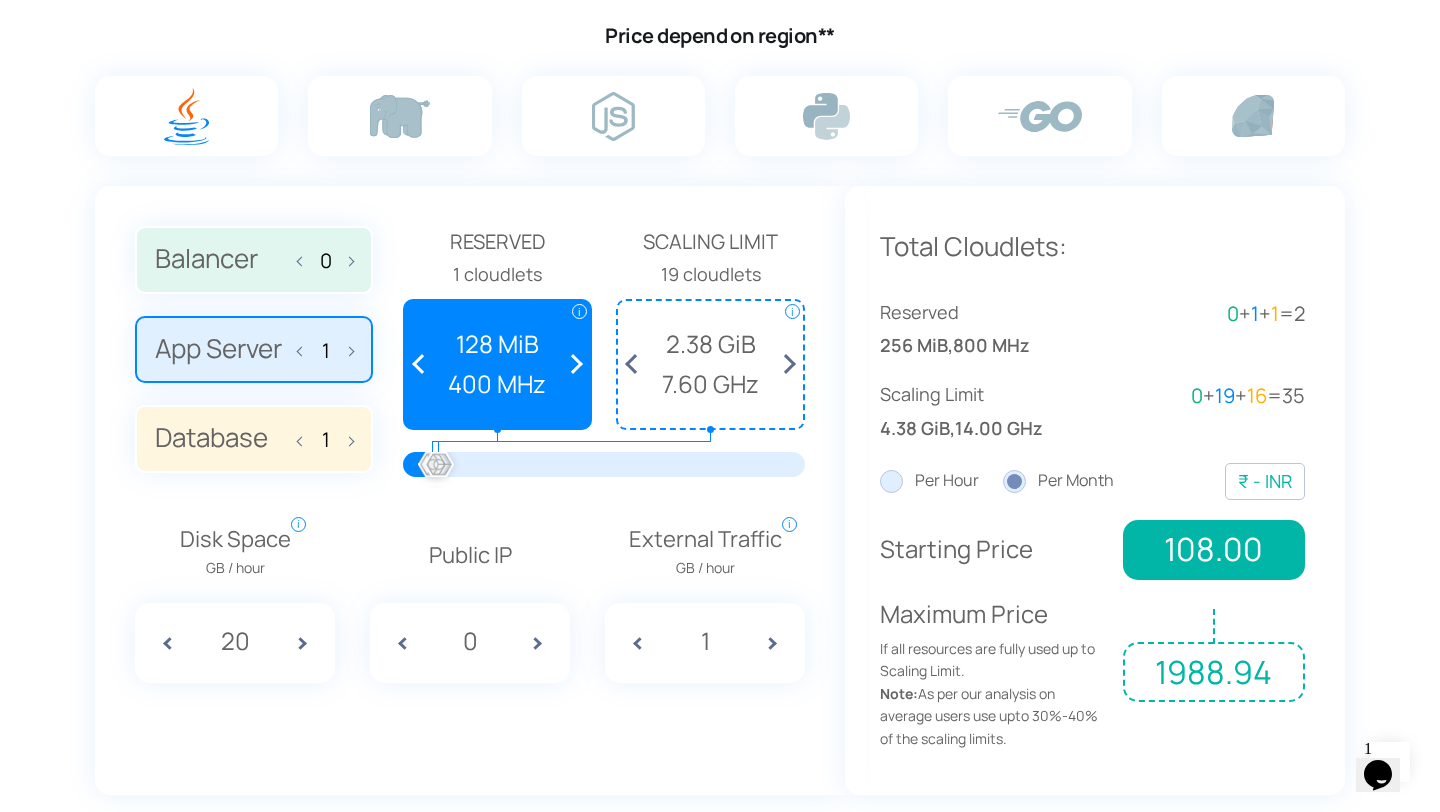 click at bounding box center [784, 364] 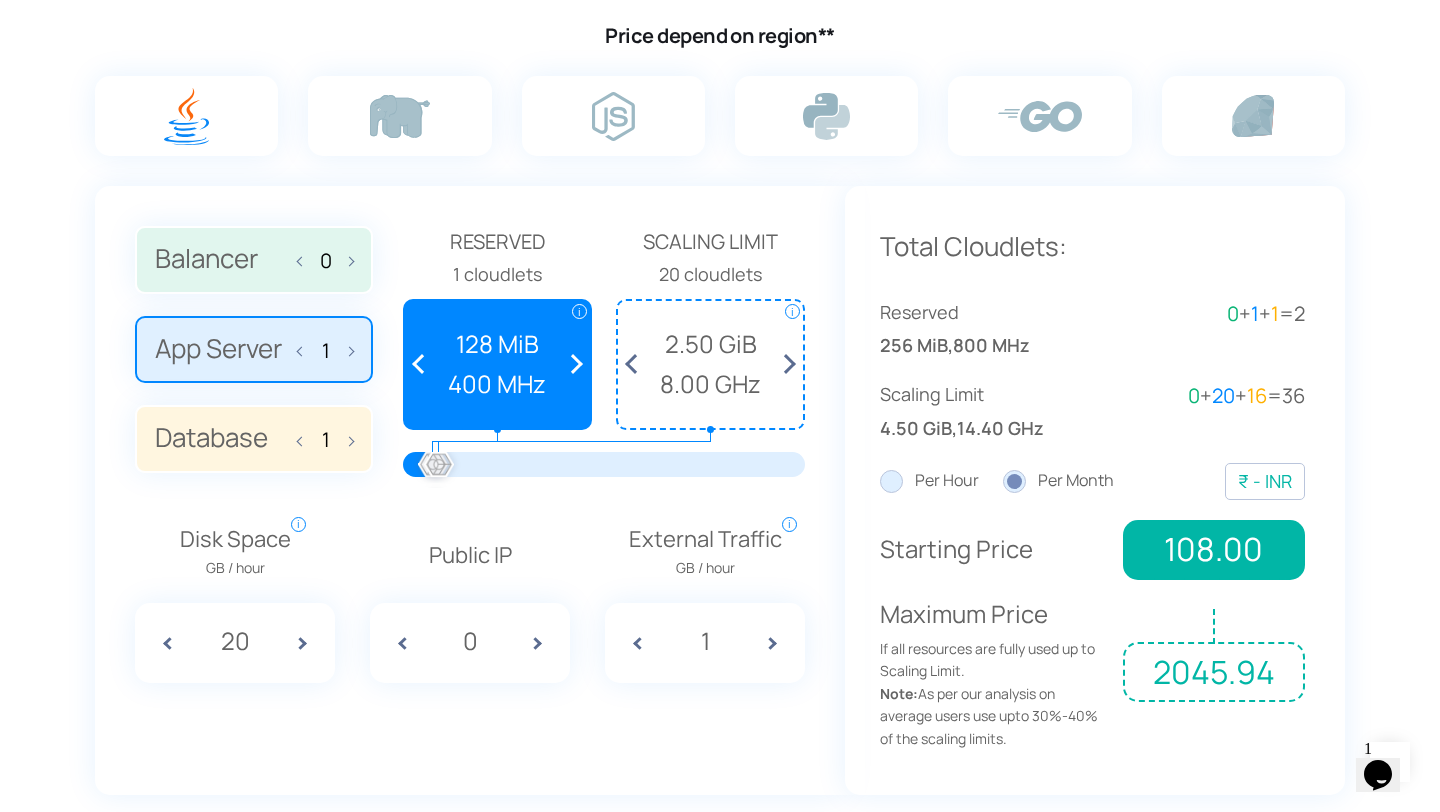 click at bounding box center (784, 364) 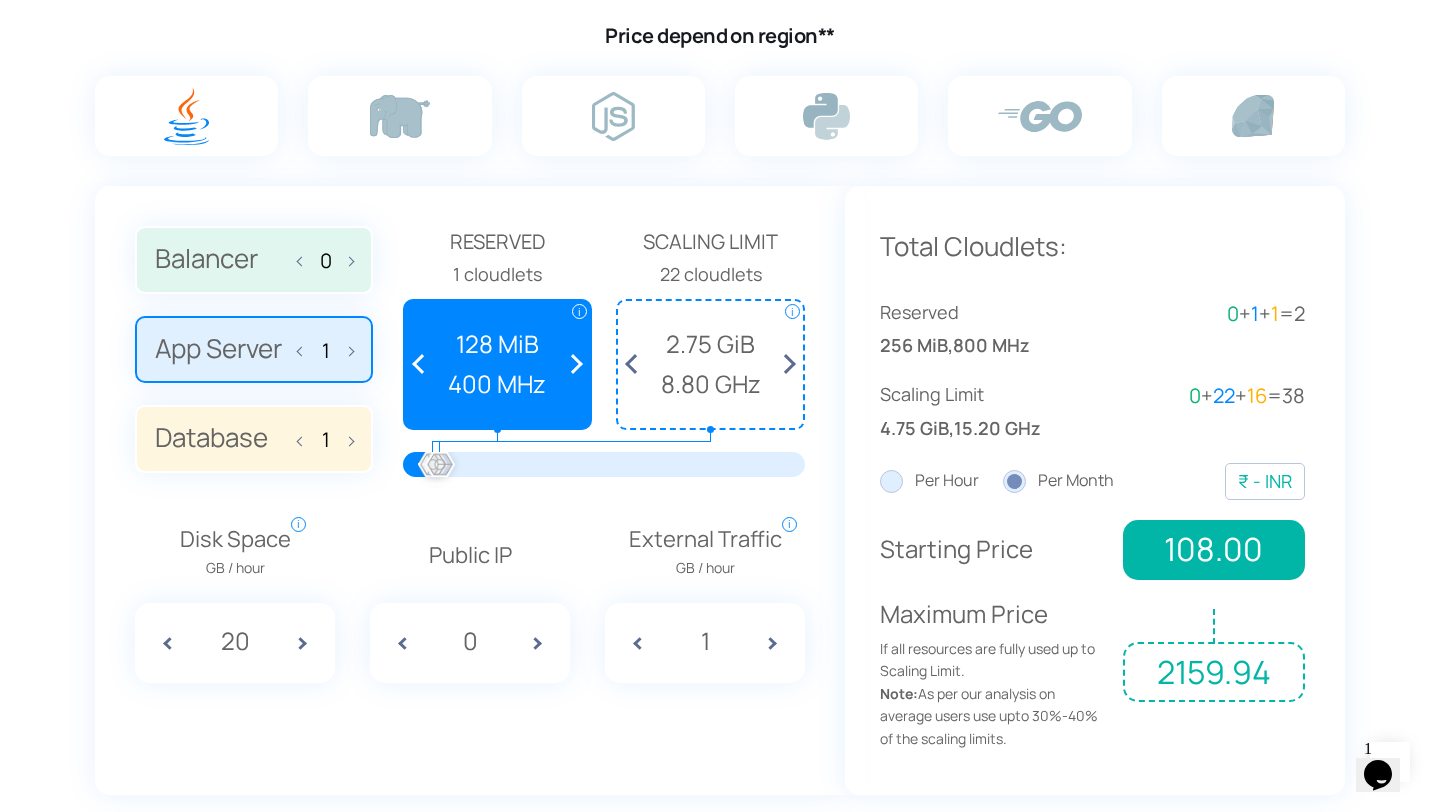 click at bounding box center [784, 364] 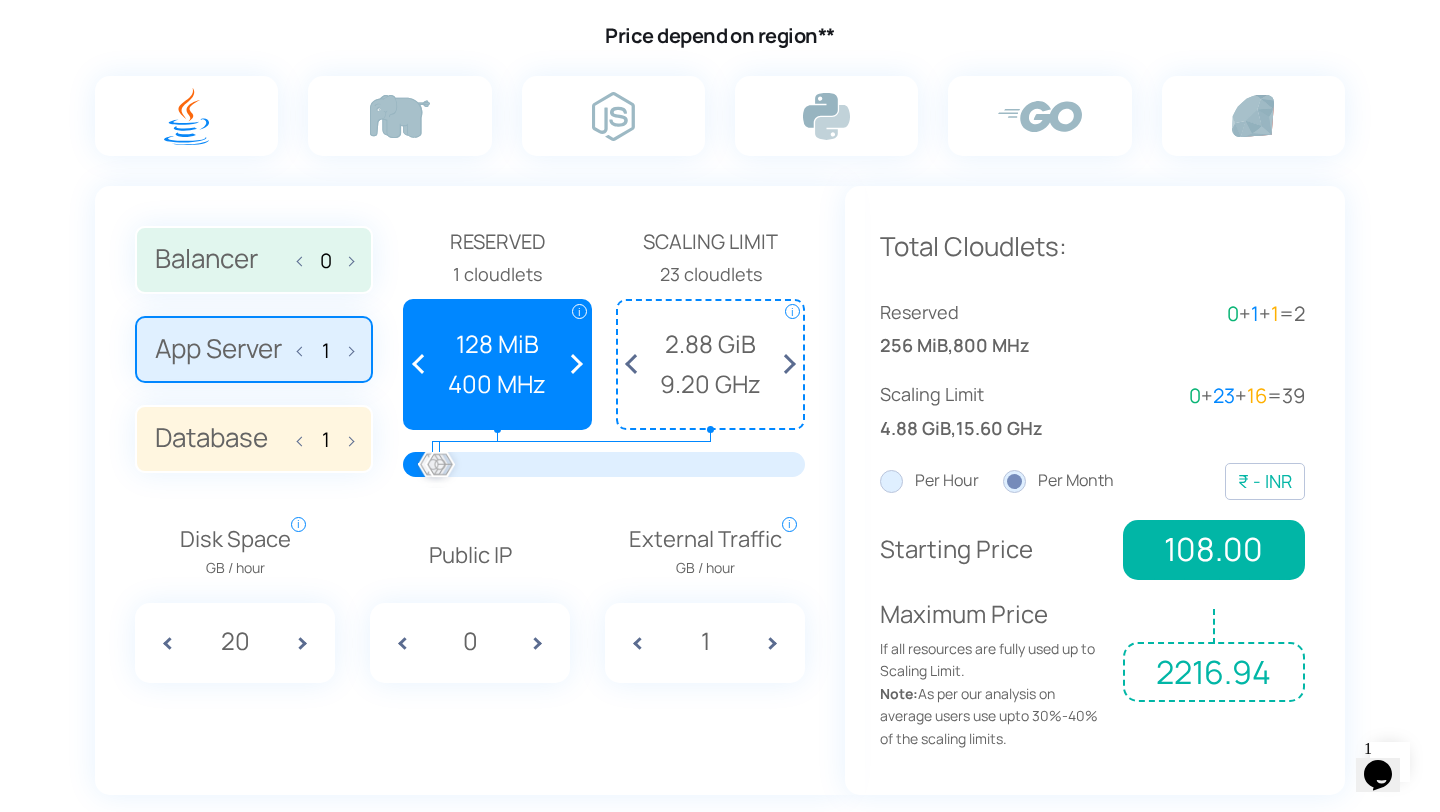 click at bounding box center (784, 364) 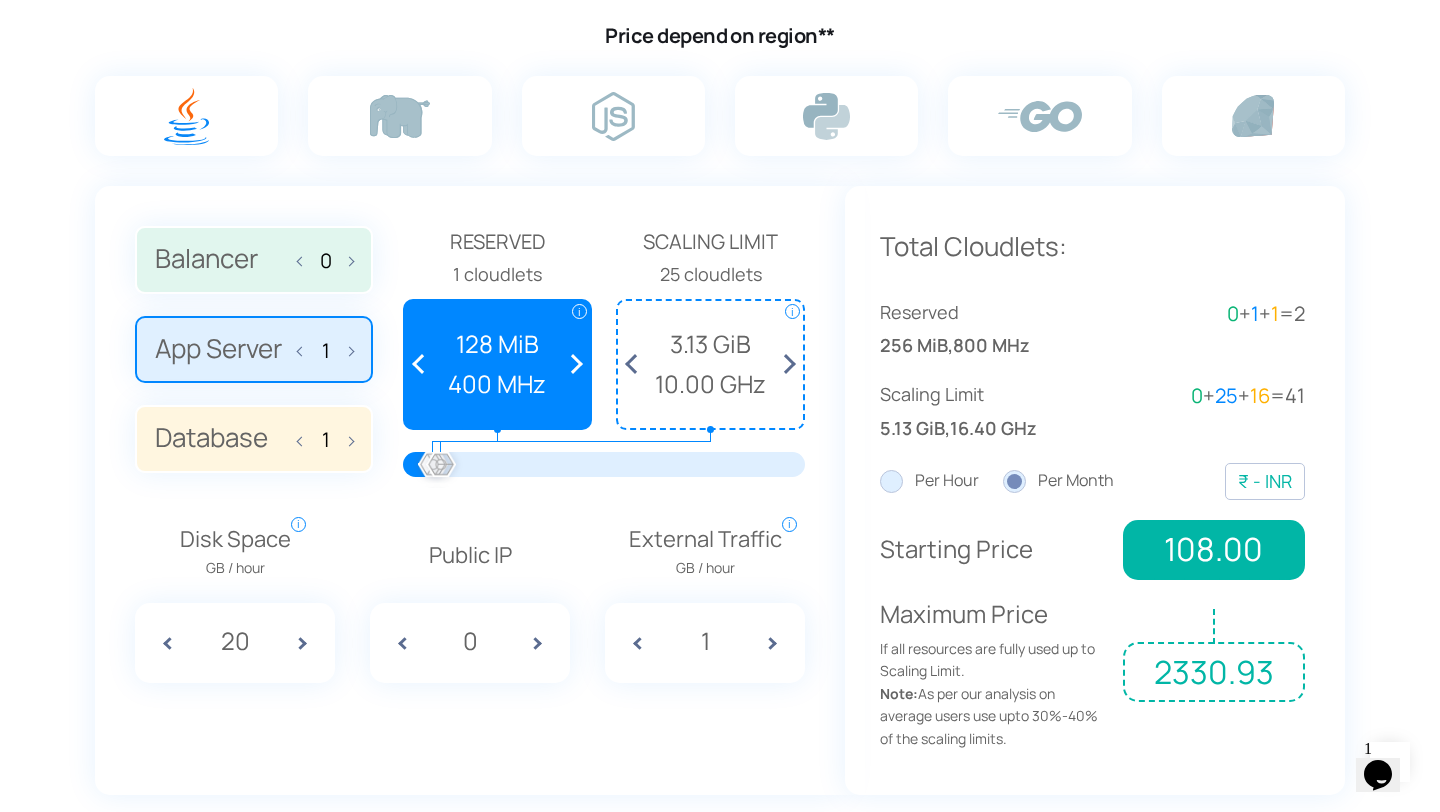 click at bounding box center (784, 364) 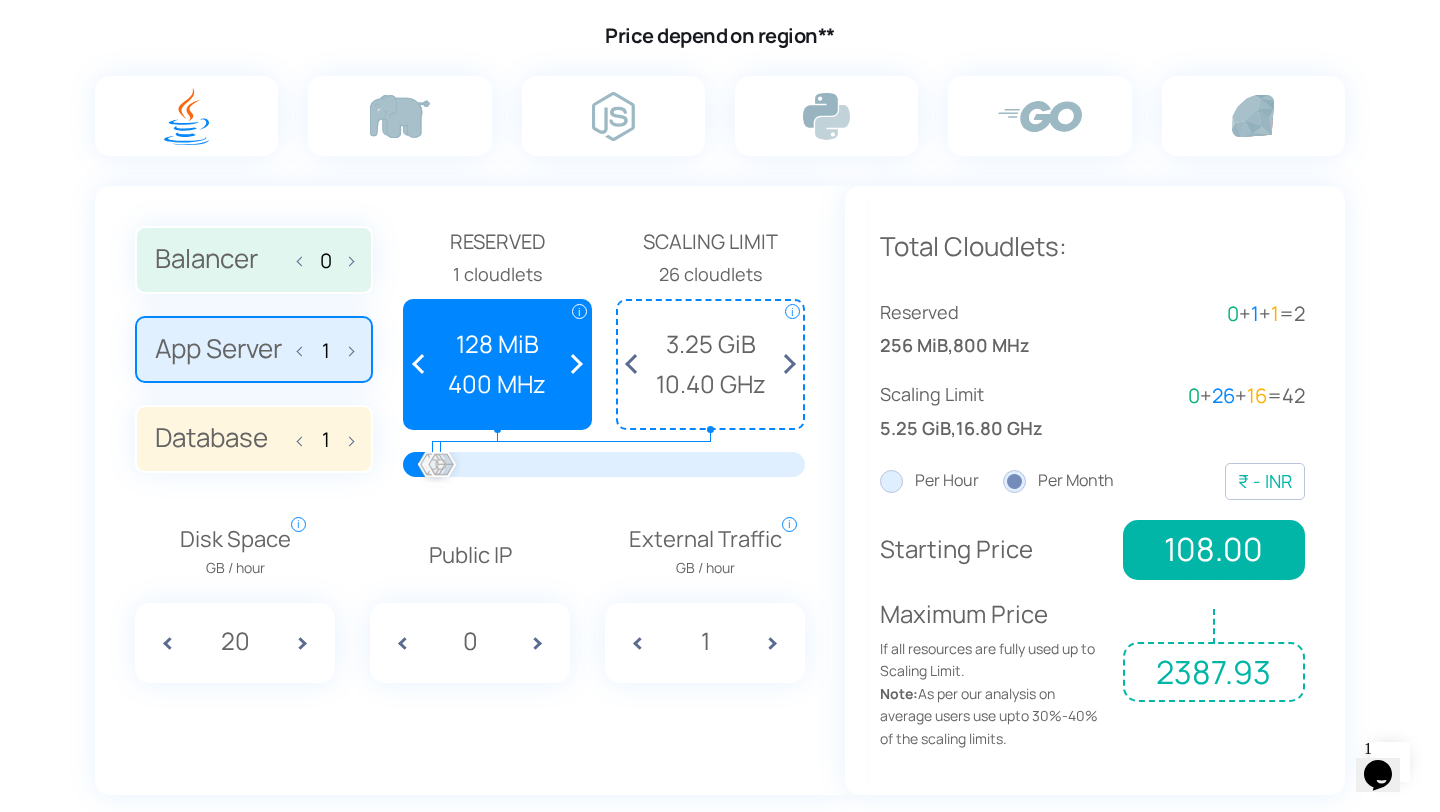 click at bounding box center [571, 364] 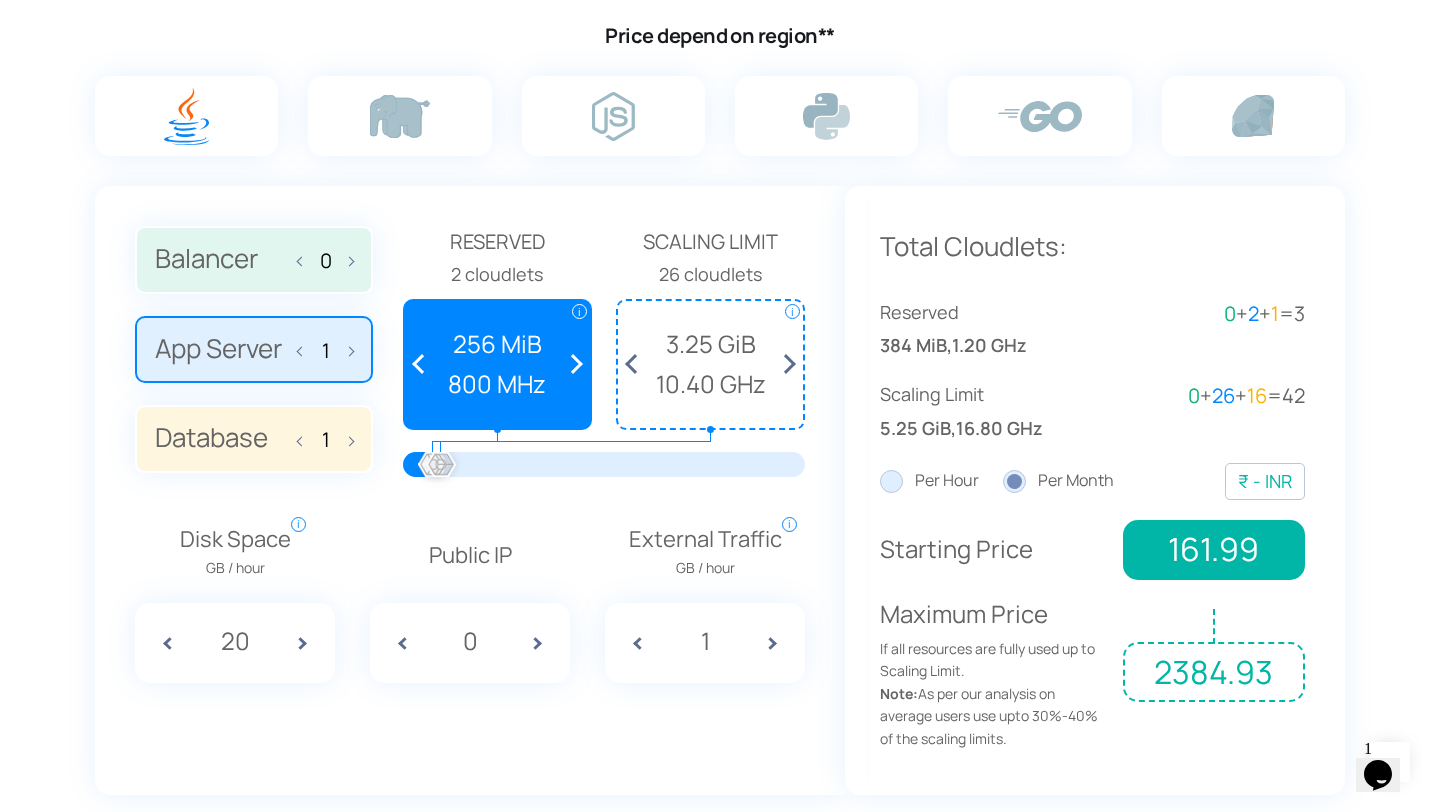 click at bounding box center (571, 364) 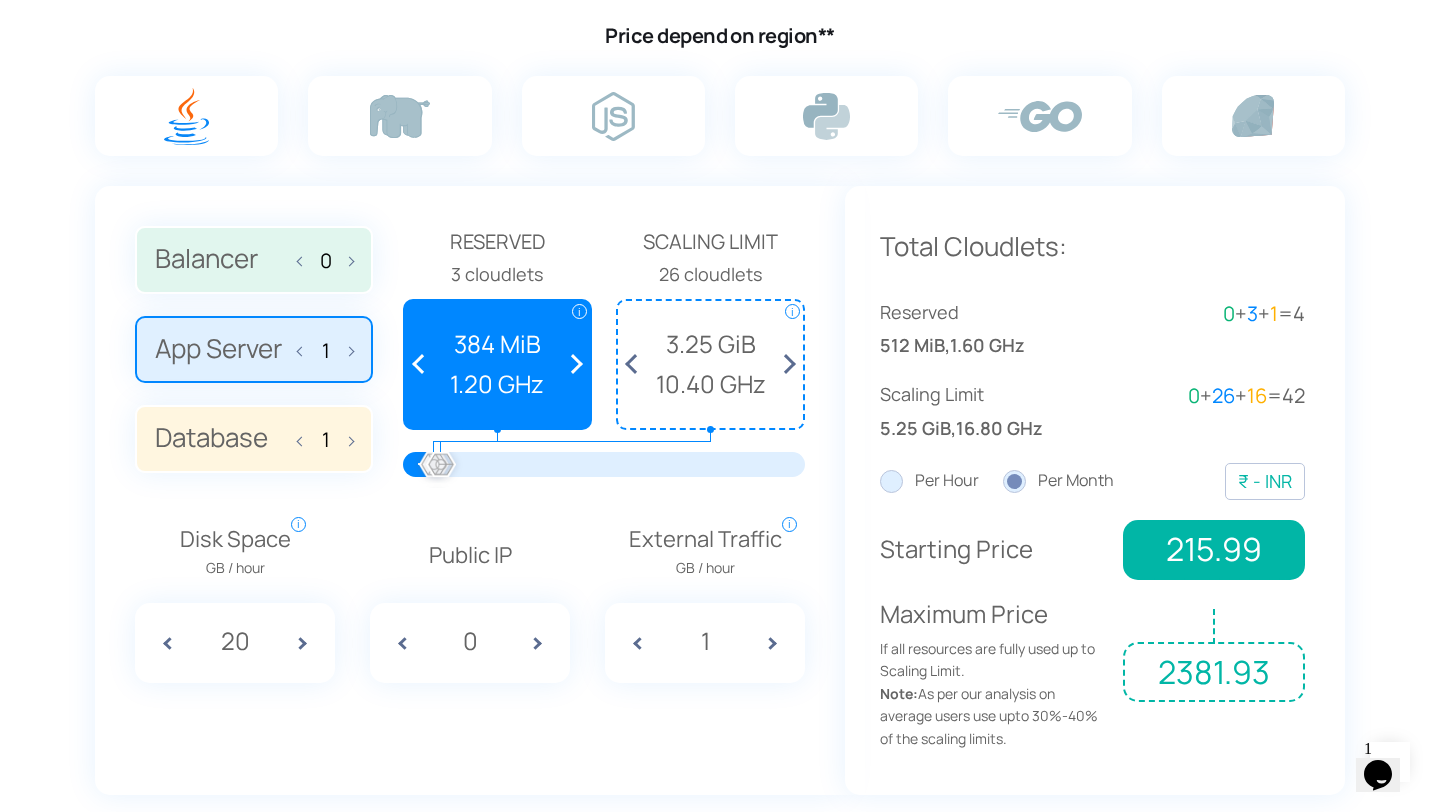 click at bounding box center [571, 364] 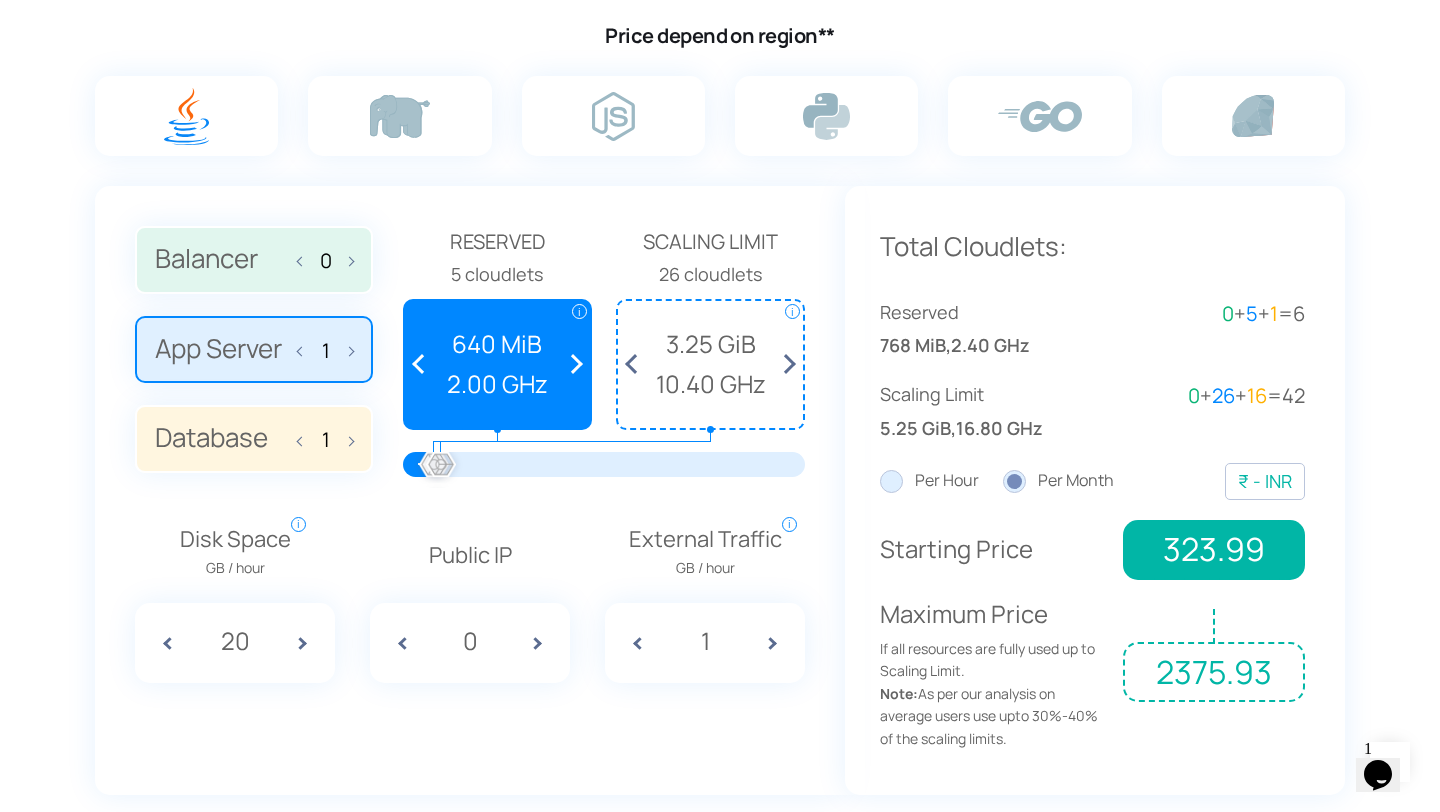 click at bounding box center [305, 349] 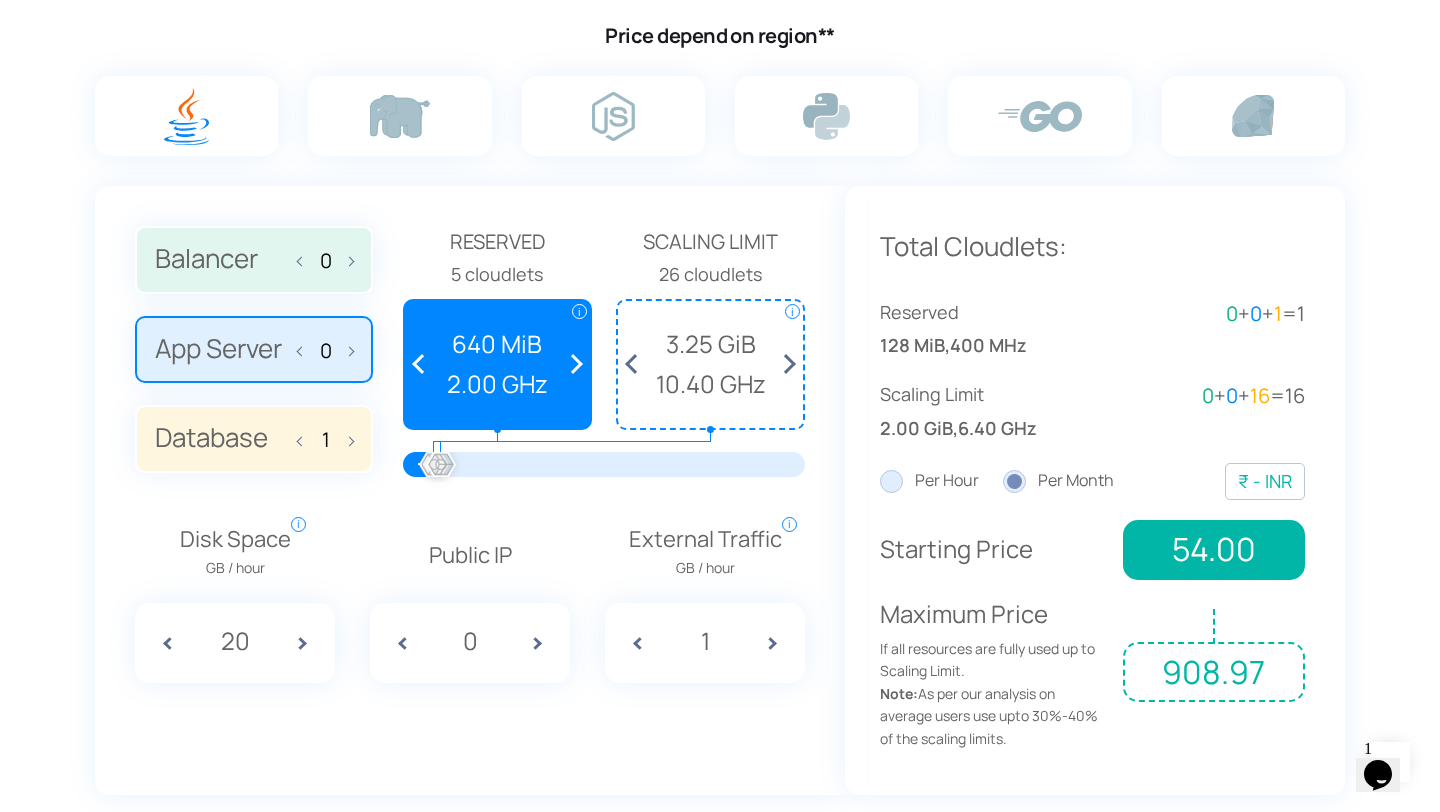 click on "Balancer
0" at bounding box center (254, 260) 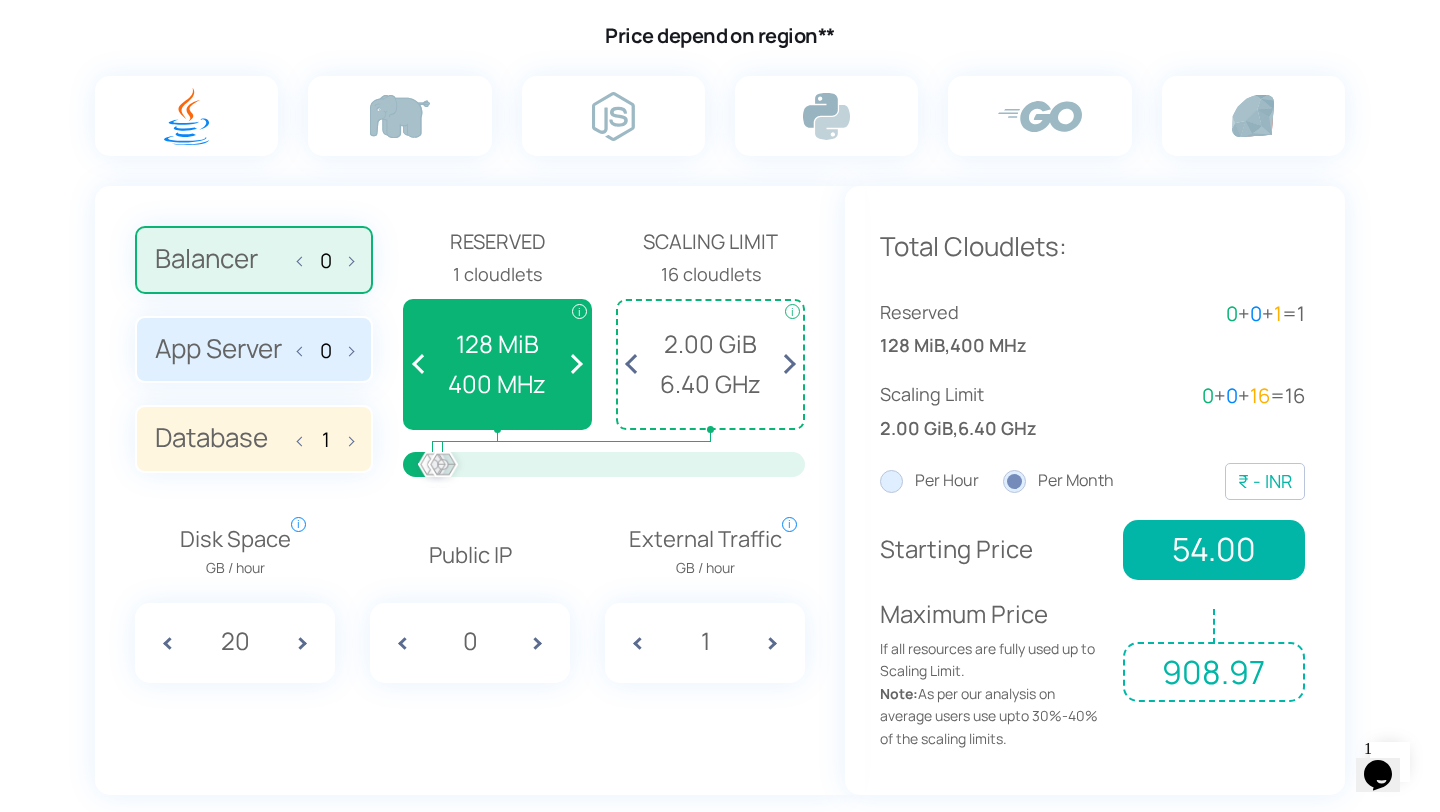 click on "Balancer
0
App Server
0
Database
1" at bounding box center [254, 349] 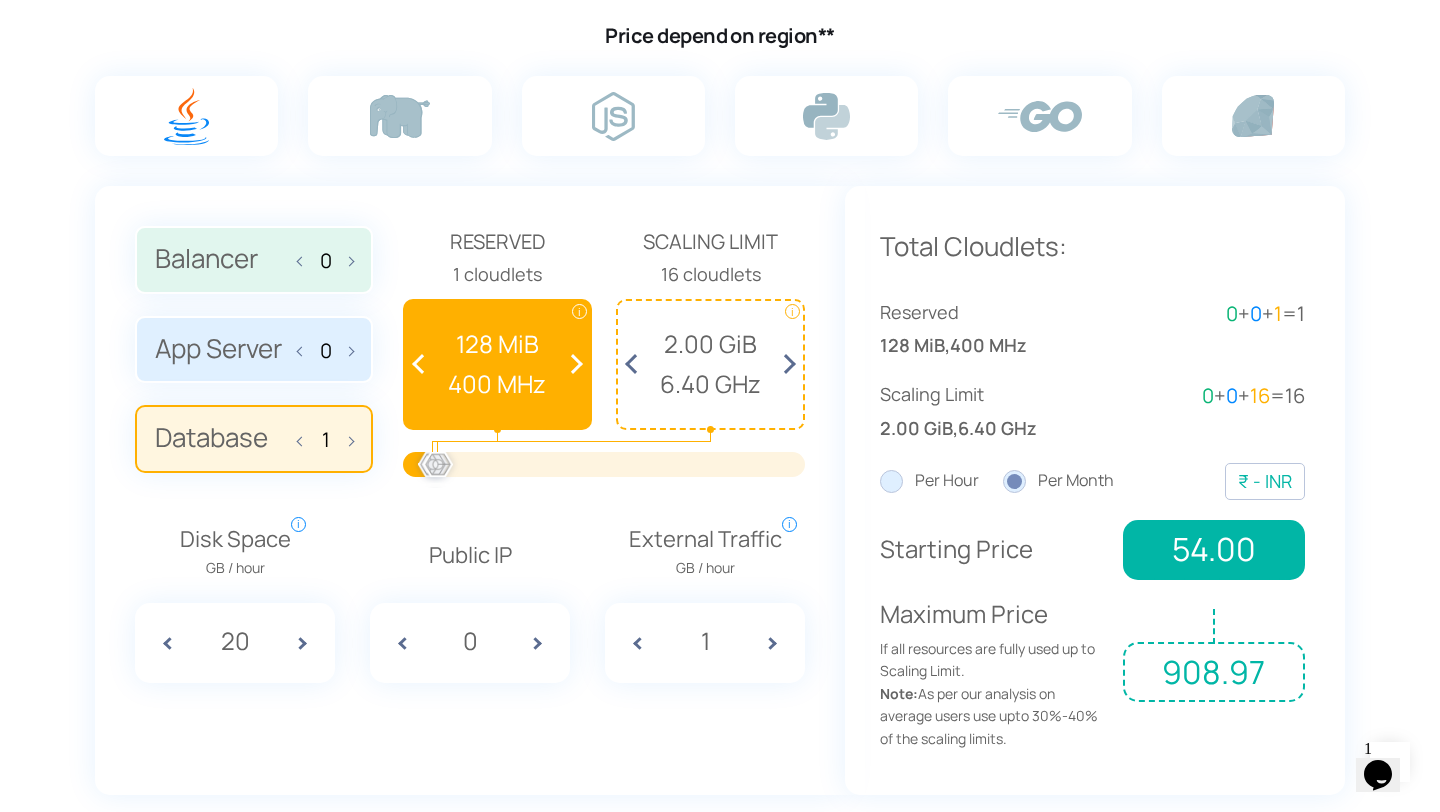 click on "App Server
0" at bounding box center (254, 350) 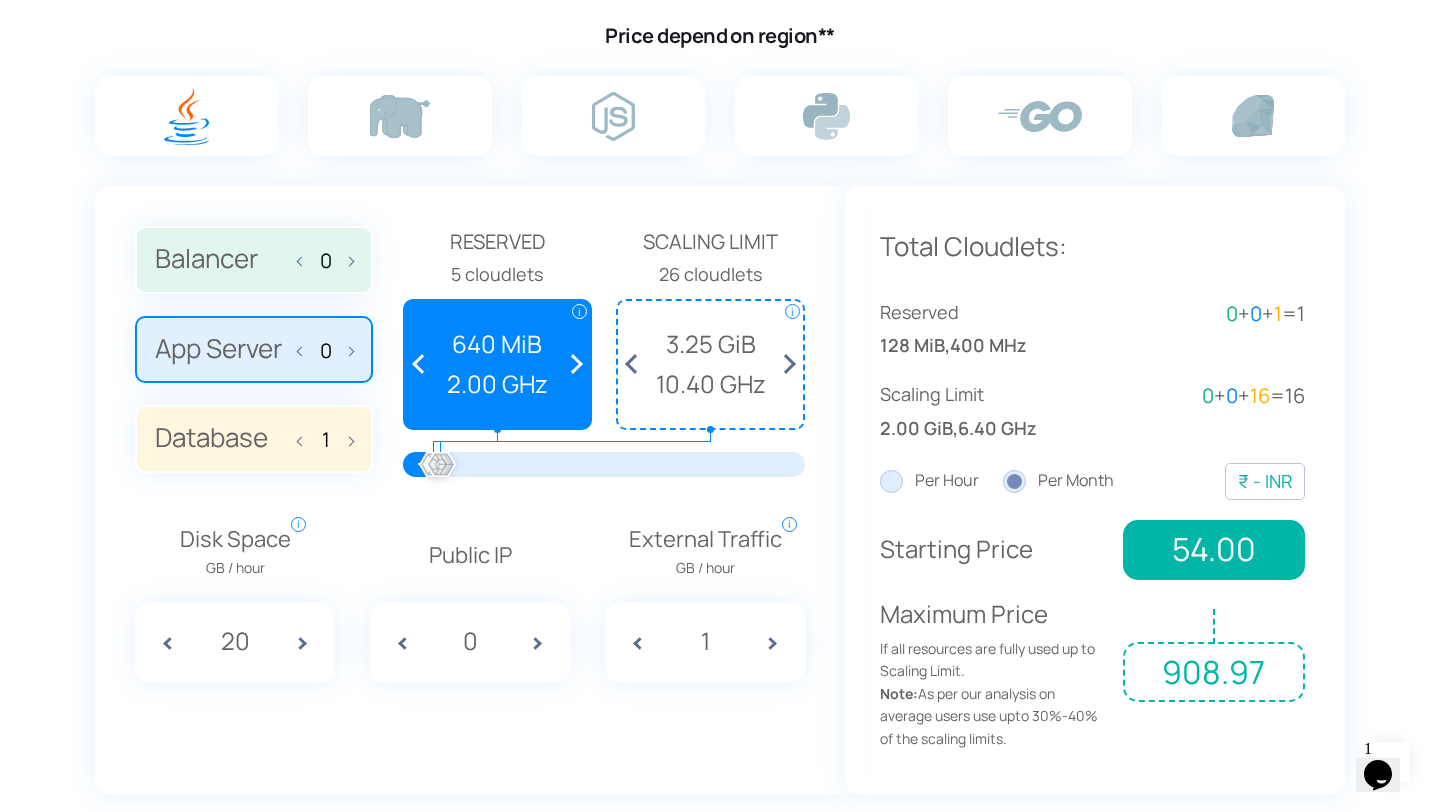 click at bounding box center (346, 349) 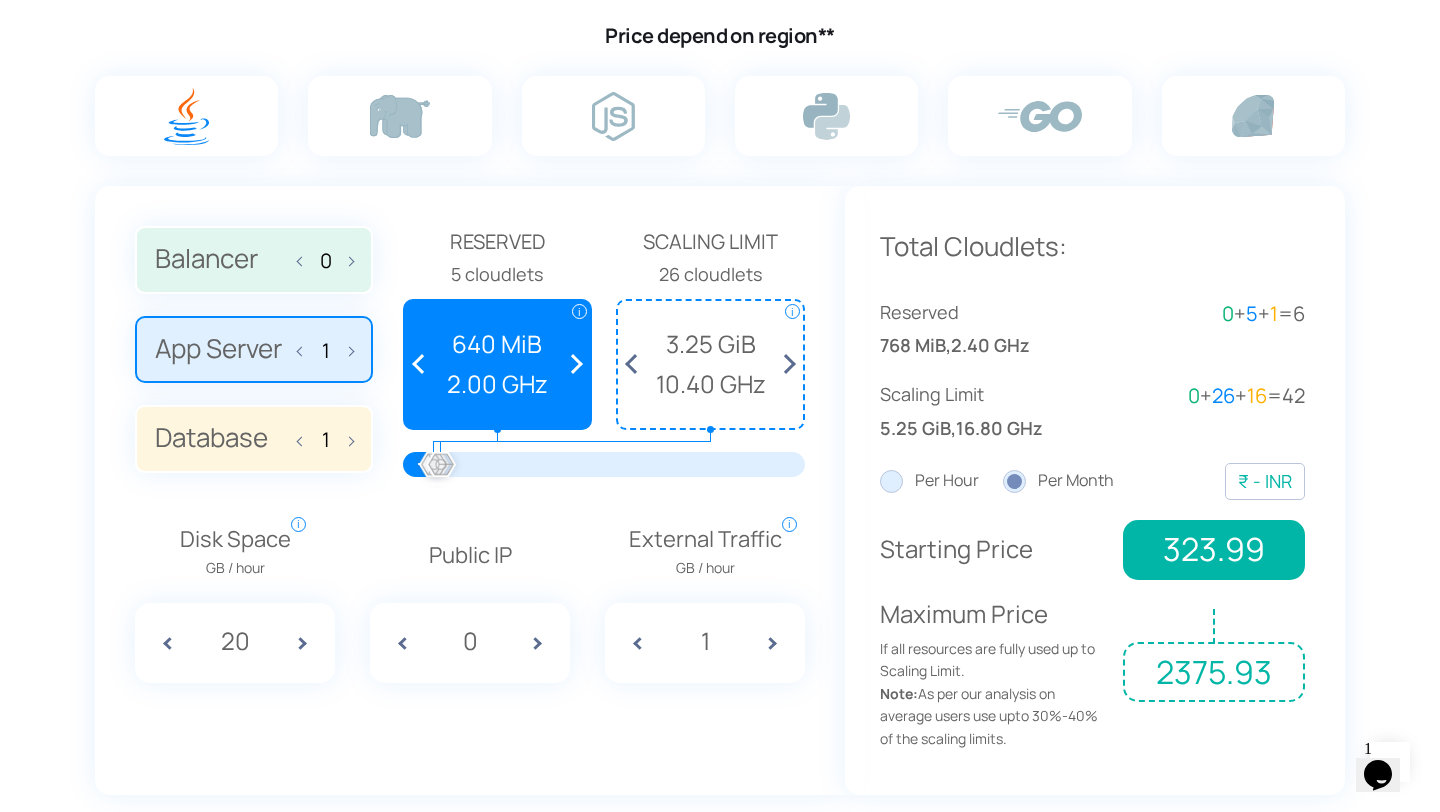 click on "Balancer
0" at bounding box center (254, 260) 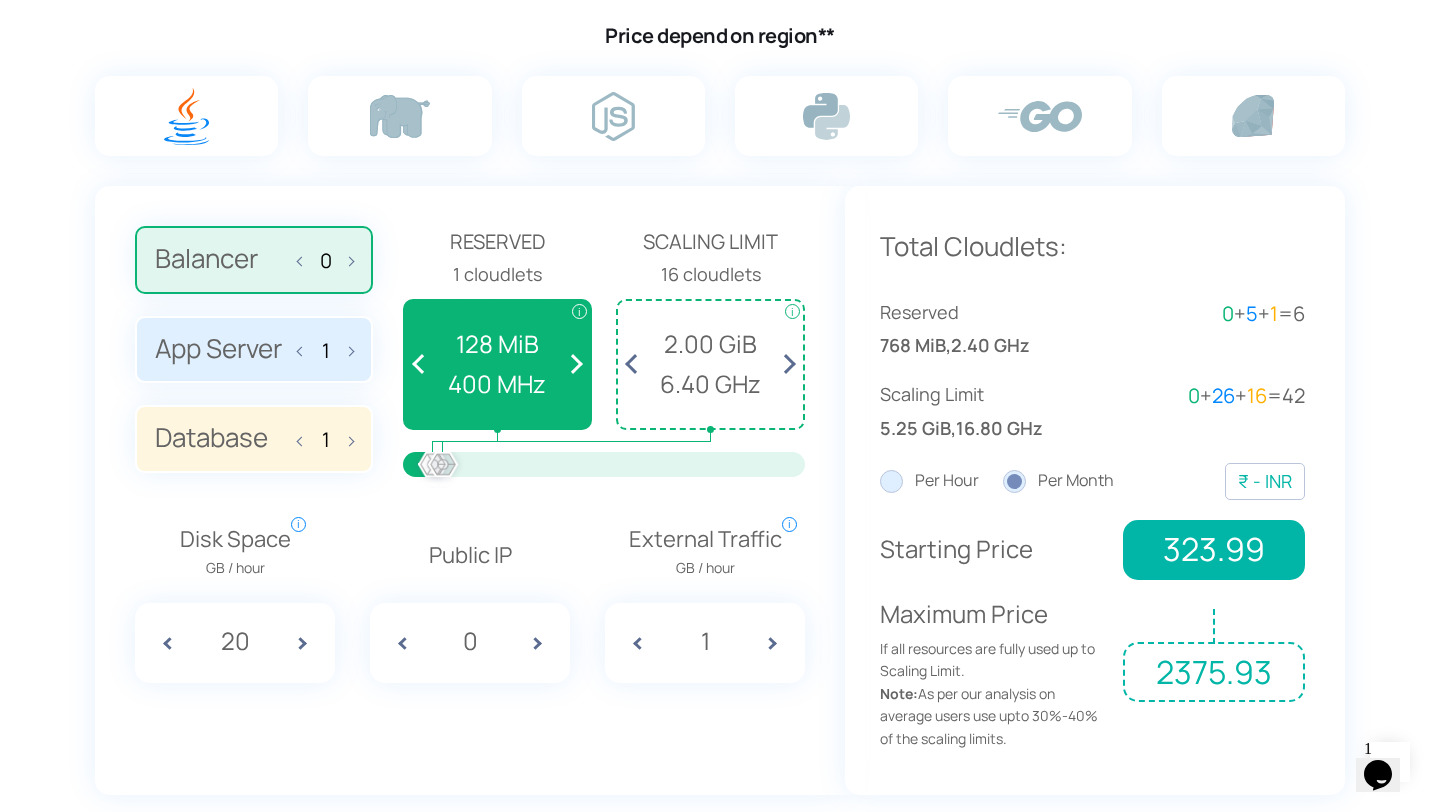 click at bounding box center [346, 259] 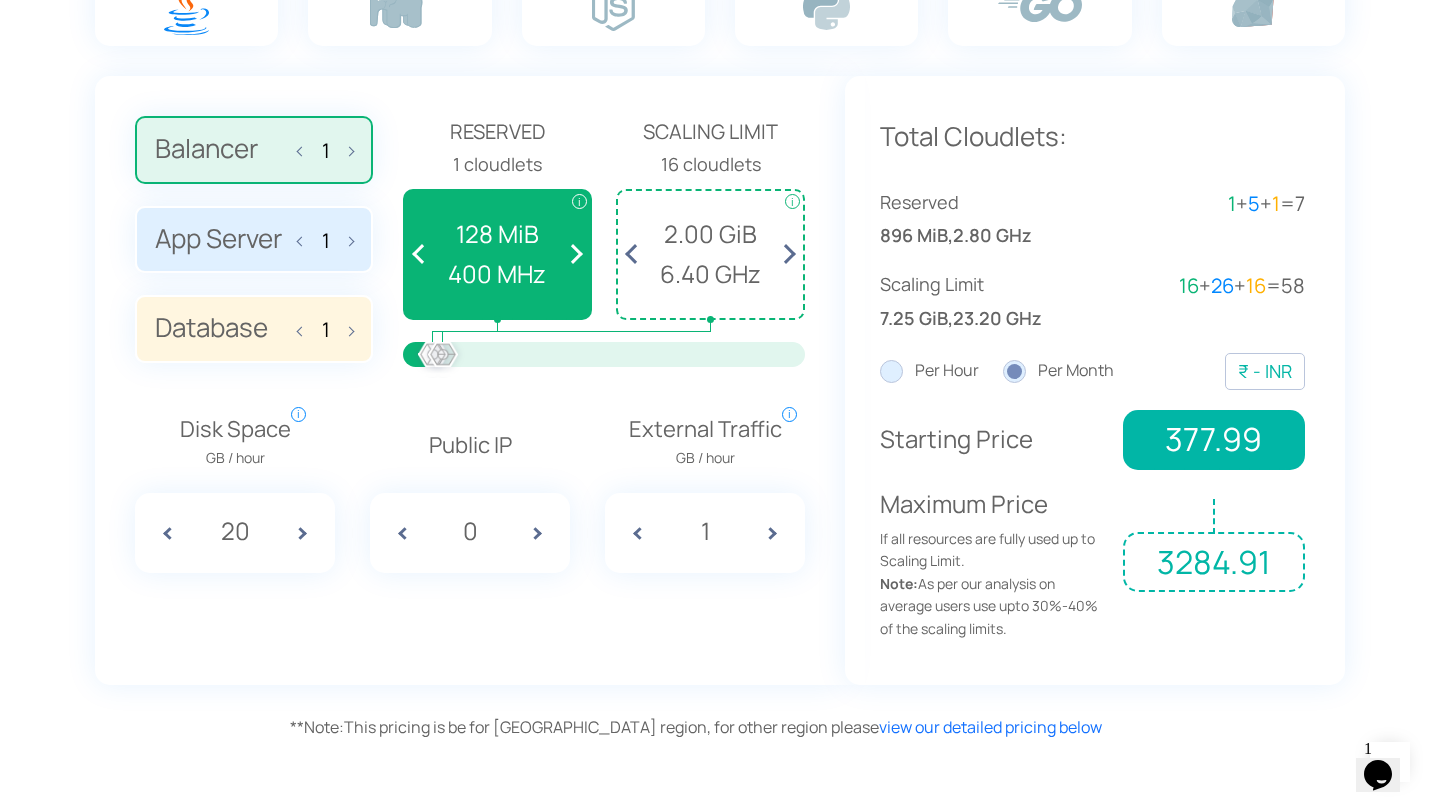 scroll, scrollTop: 1480, scrollLeft: 0, axis: vertical 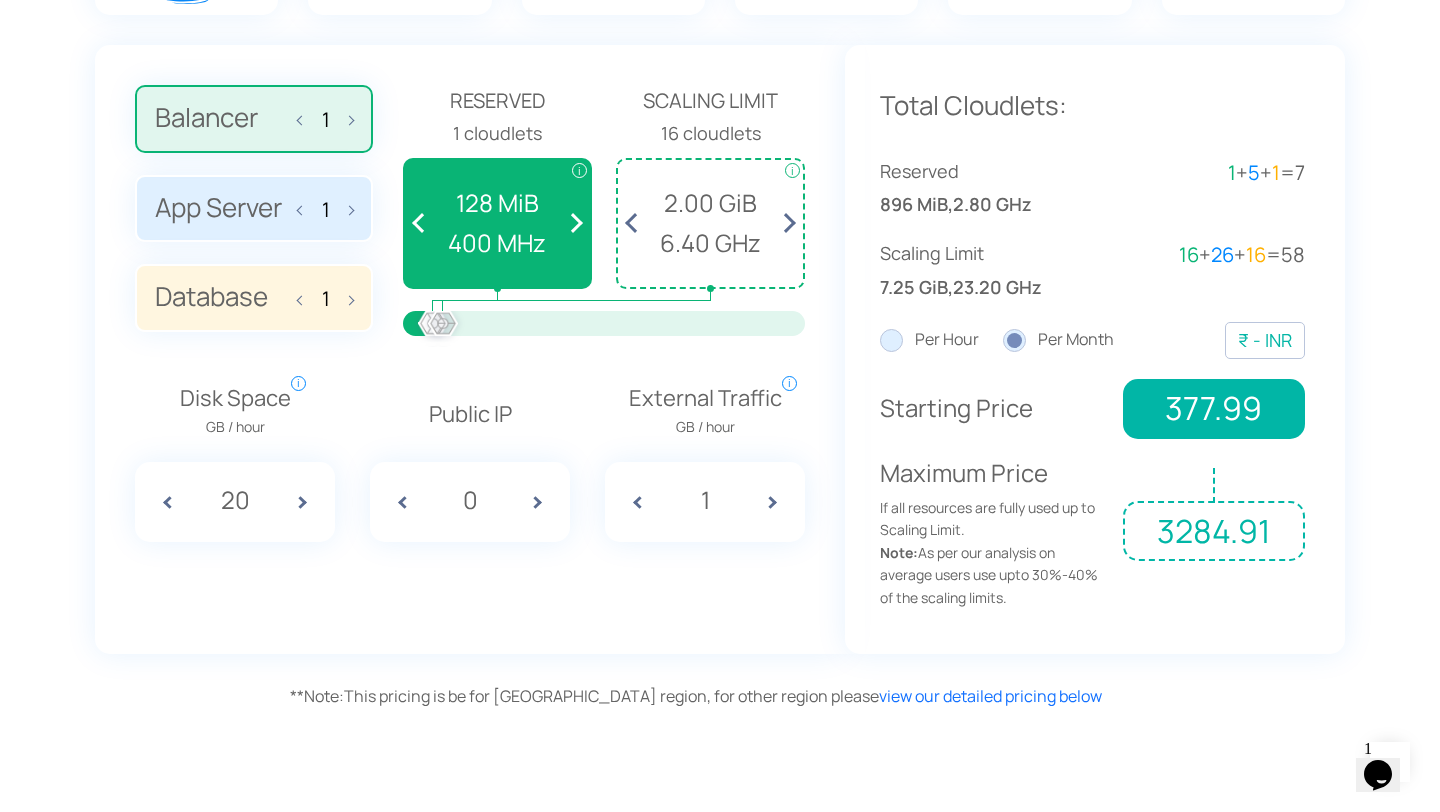 click on "0" at bounding box center [470, 502] 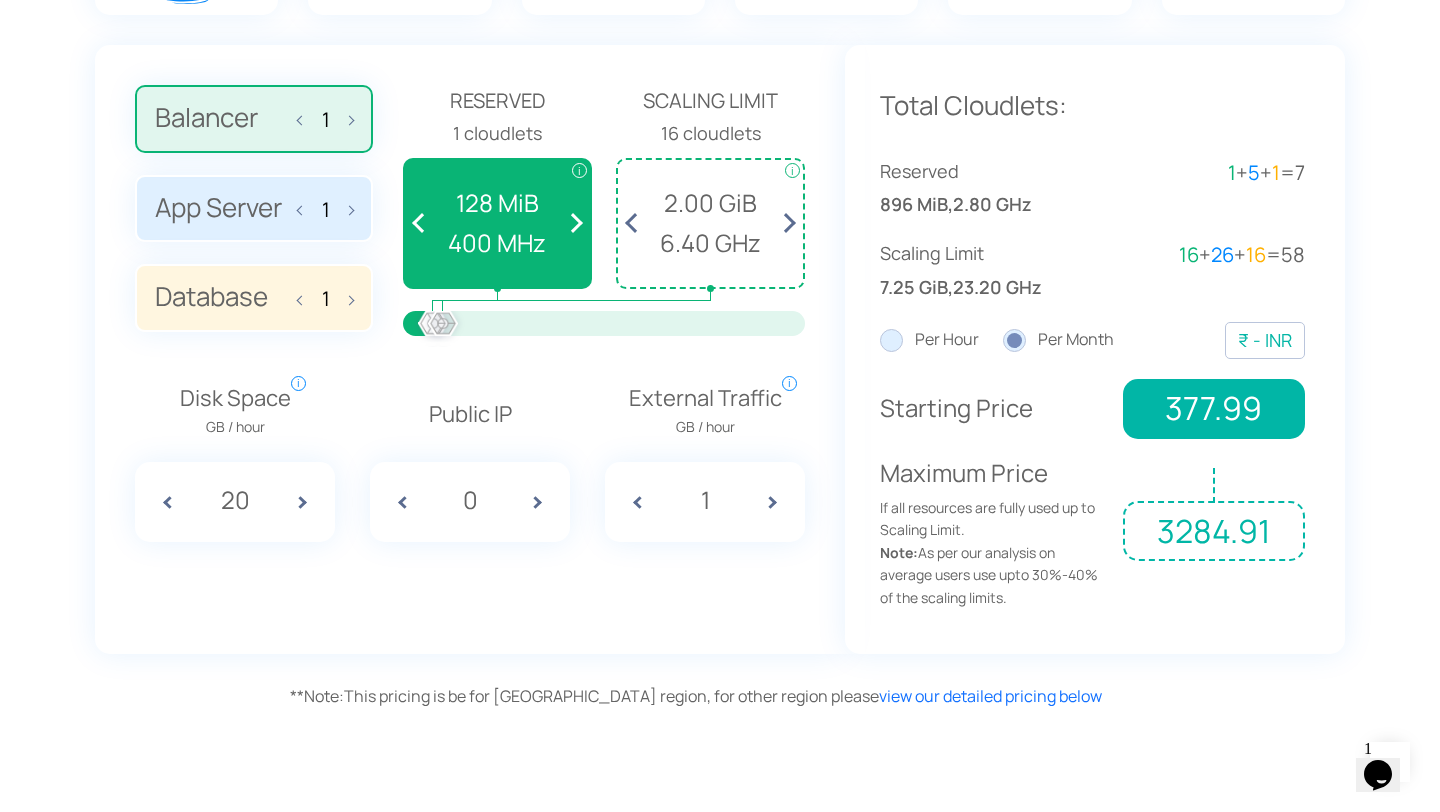 type on "1" 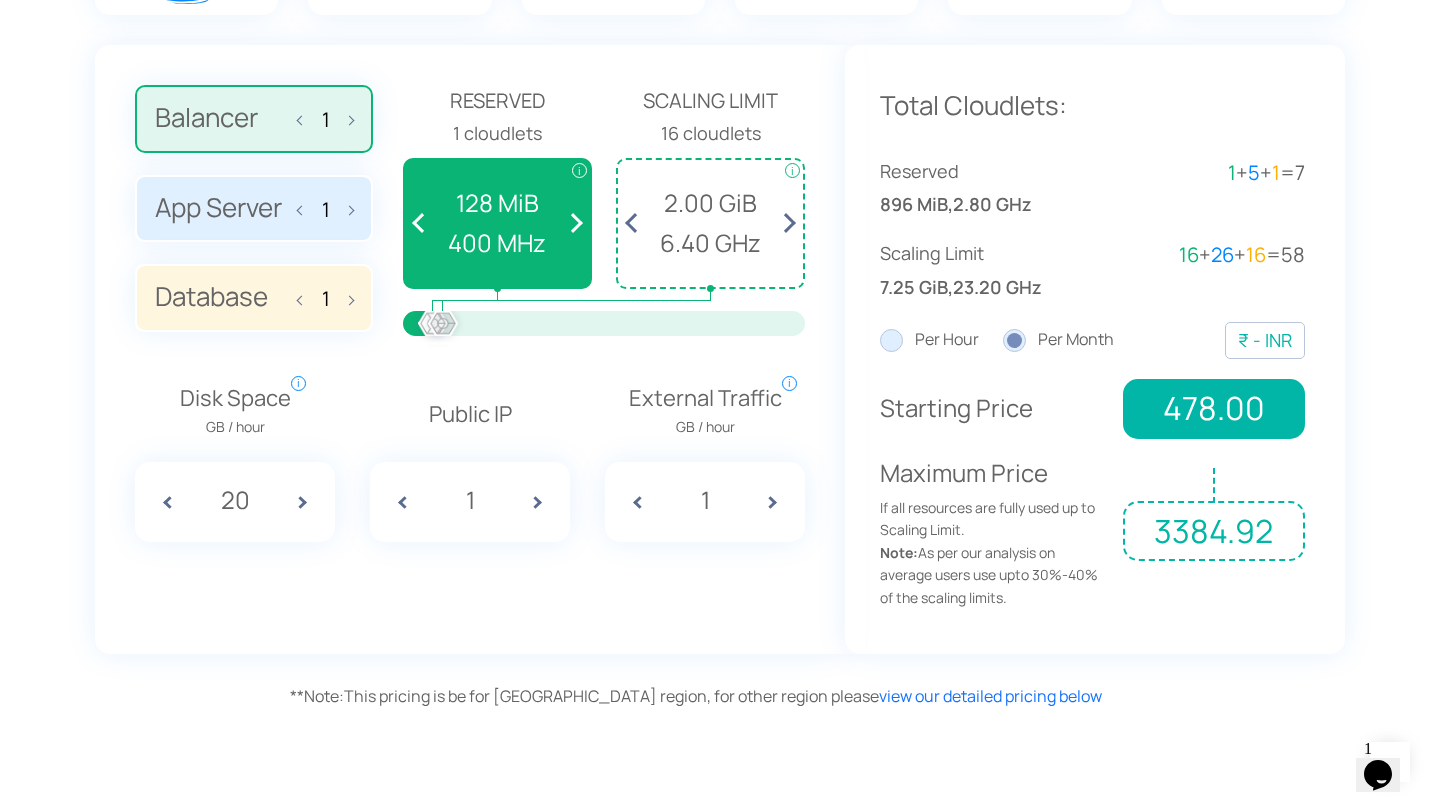 click at bounding box center (780, 502) 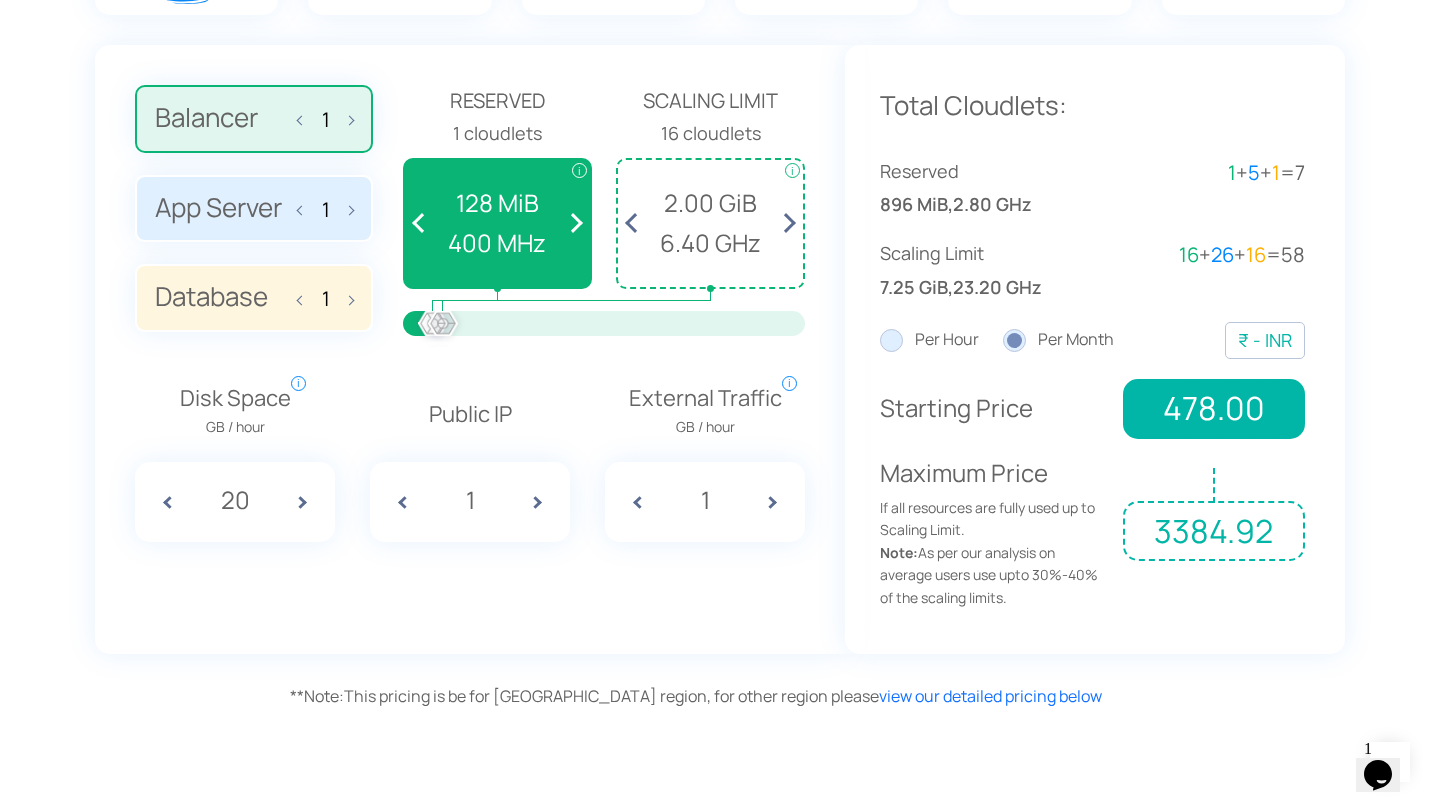 type on "2" 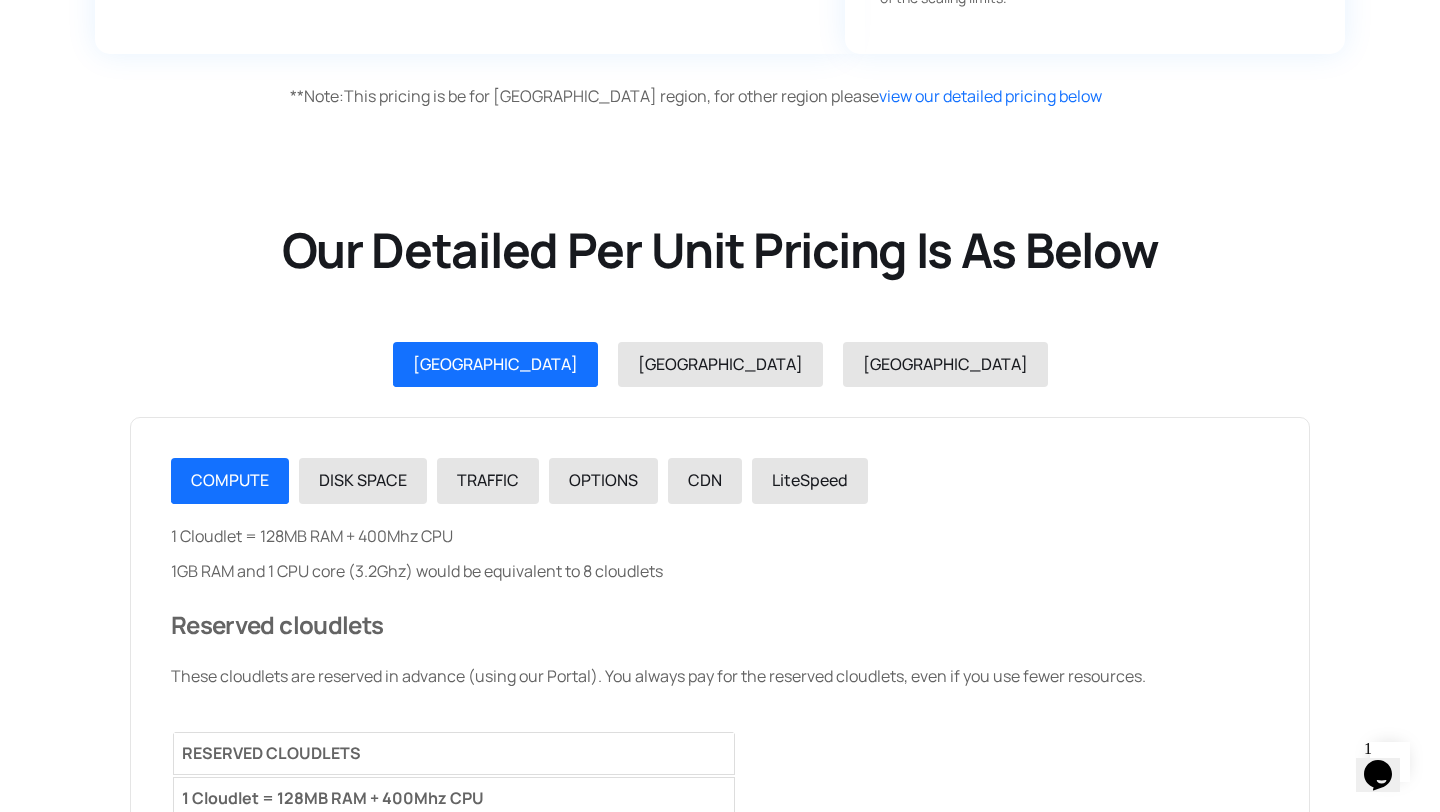 scroll, scrollTop: 2082, scrollLeft: 0, axis: vertical 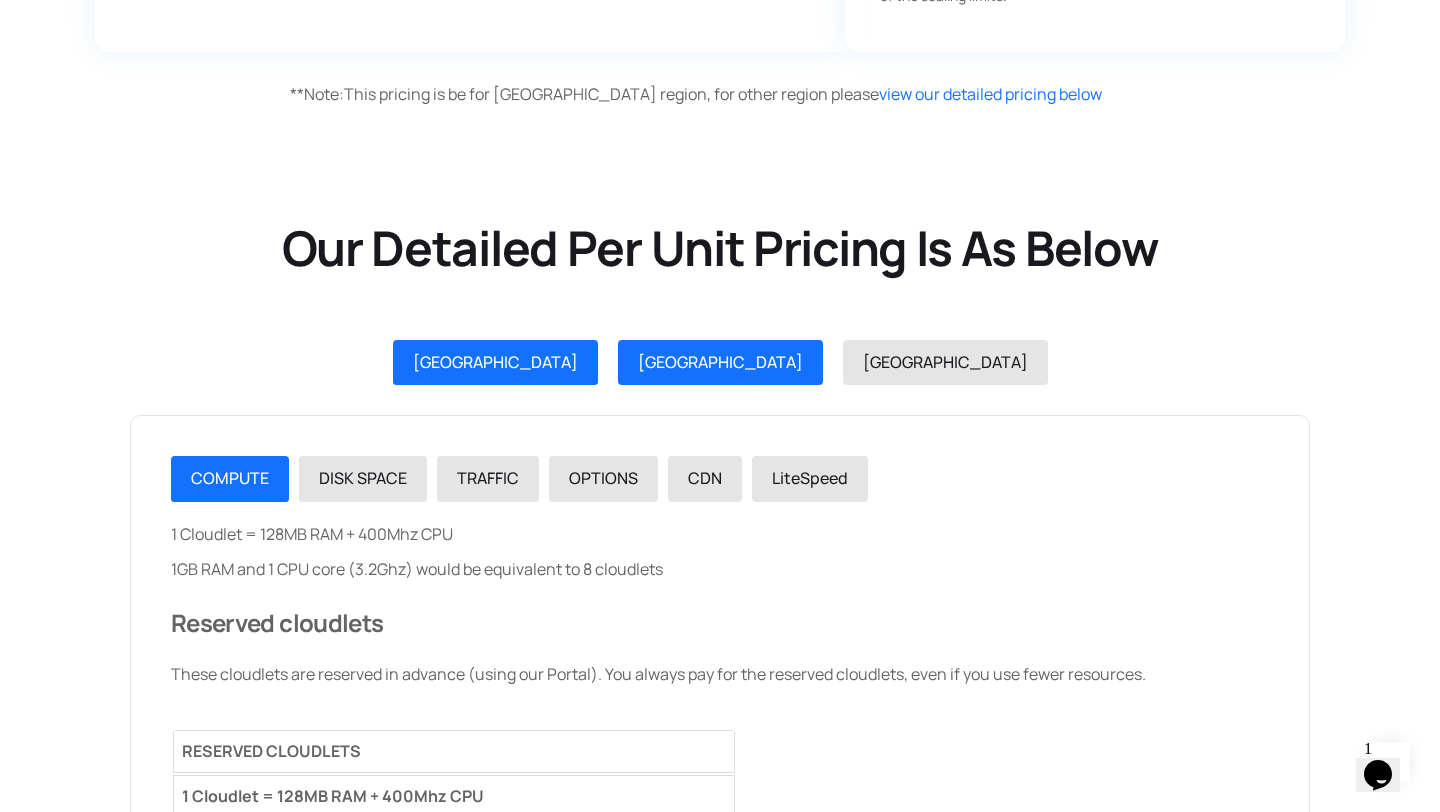 click on "[GEOGRAPHIC_DATA]" at bounding box center [720, 363] 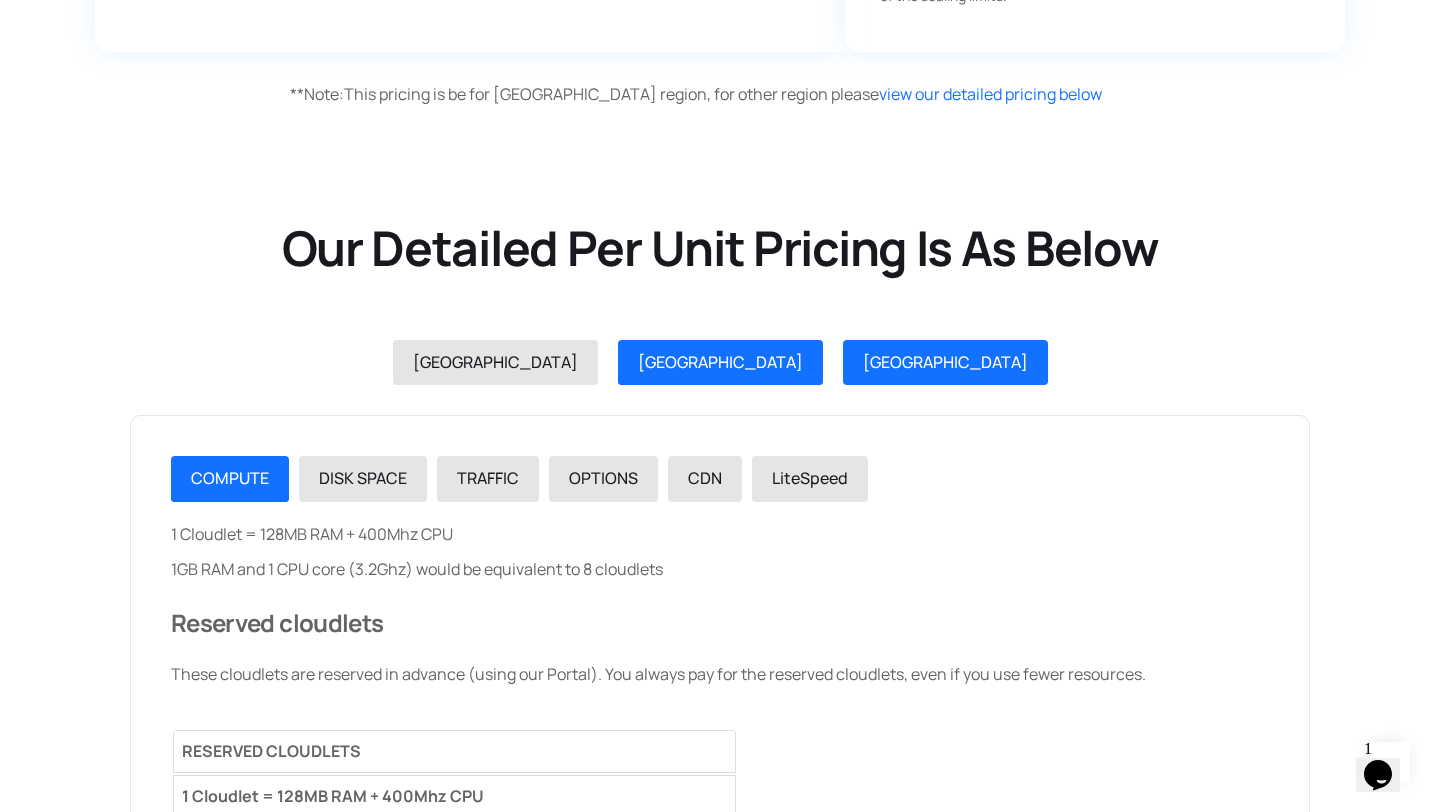 click on "[GEOGRAPHIC_DATA]" at bounding box center [945, 362] 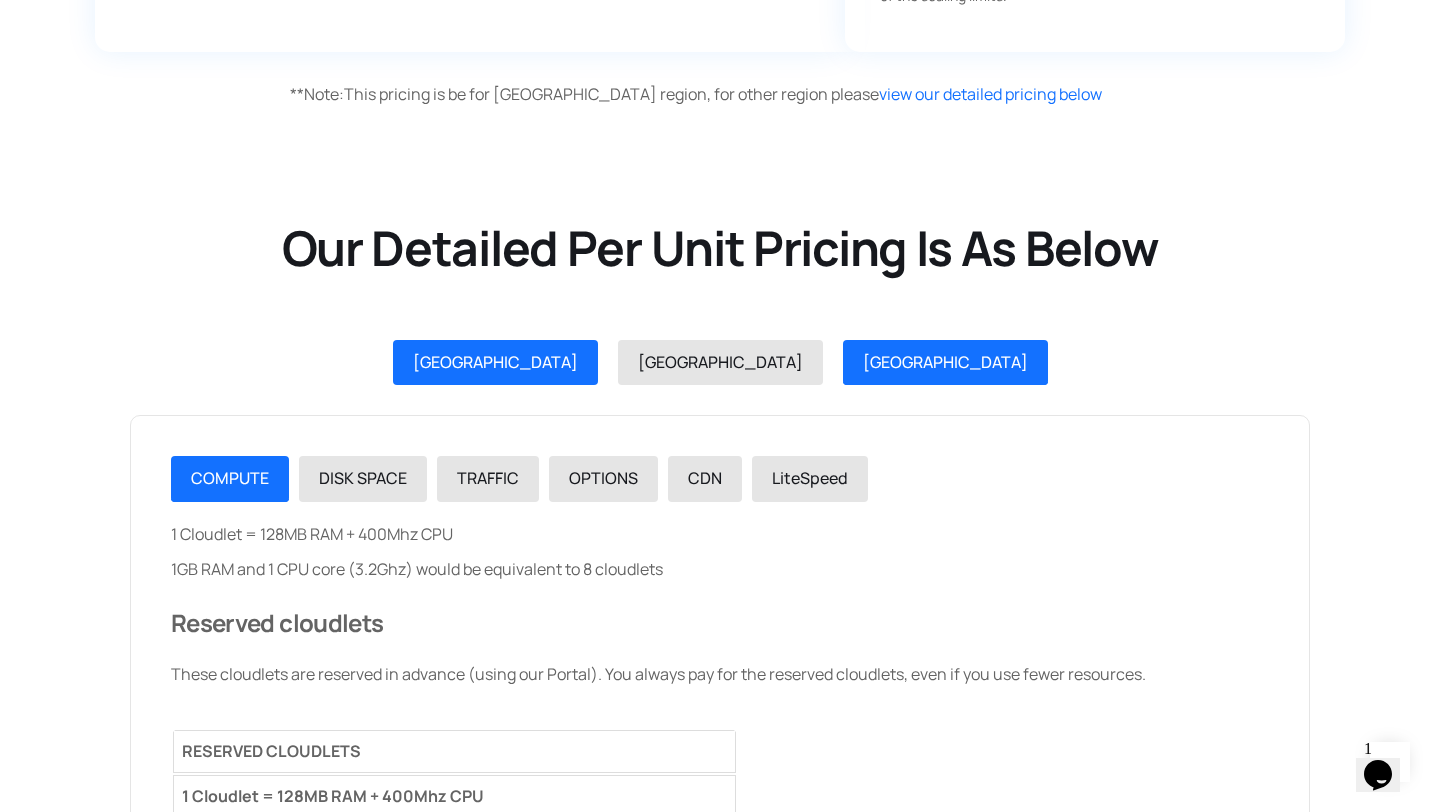 click on "[GEOGRAPHIC_DATA]" at bounding box center (495, 363) 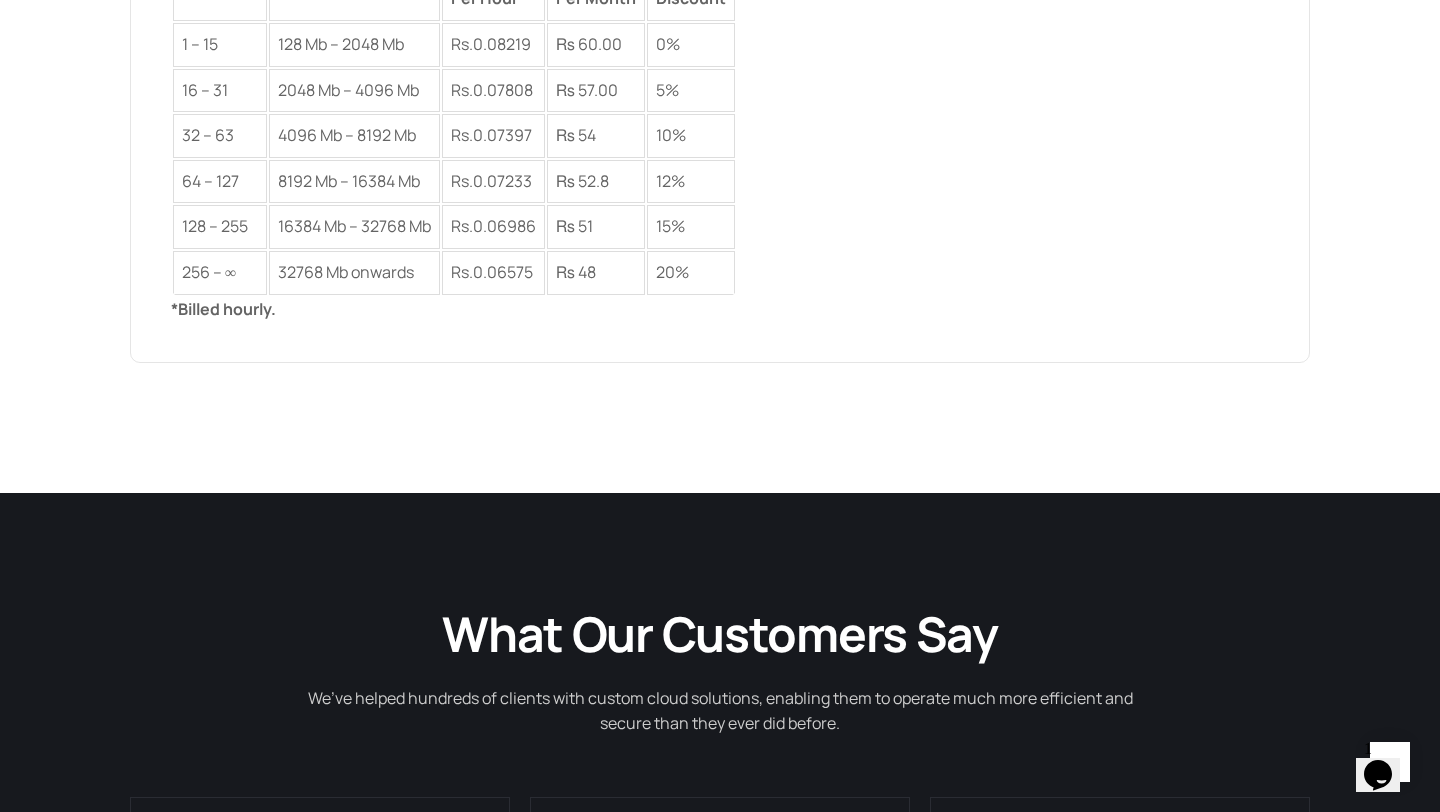 scroll, scrollTop: 3639, scrollLeft: 0, axis: vertical 